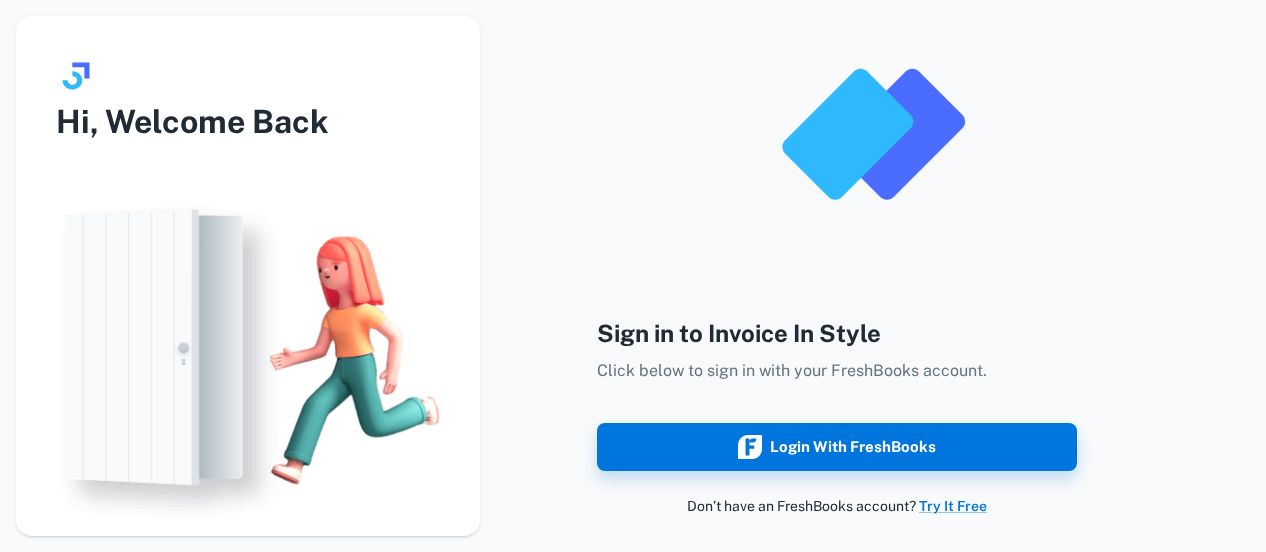 scroll, scrollTop: 0, scrollLeft: 0, axis: both 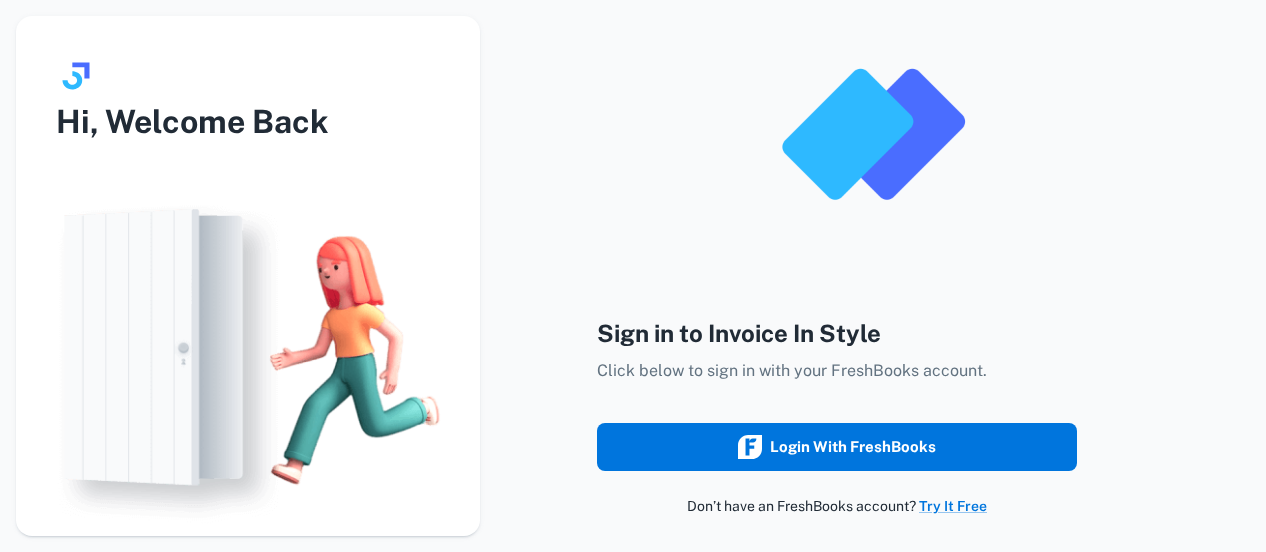 click on "Login with FreshBooks" at bounding box center (837, 447) 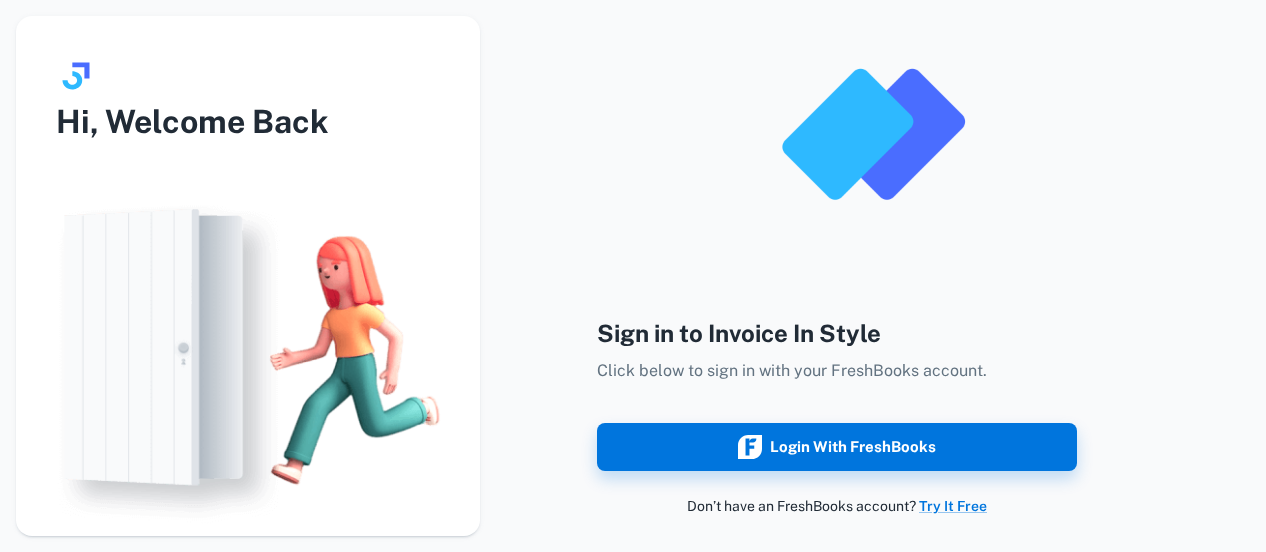 scroll, scrollTop: 0, scrollLeft: 0, axis: both 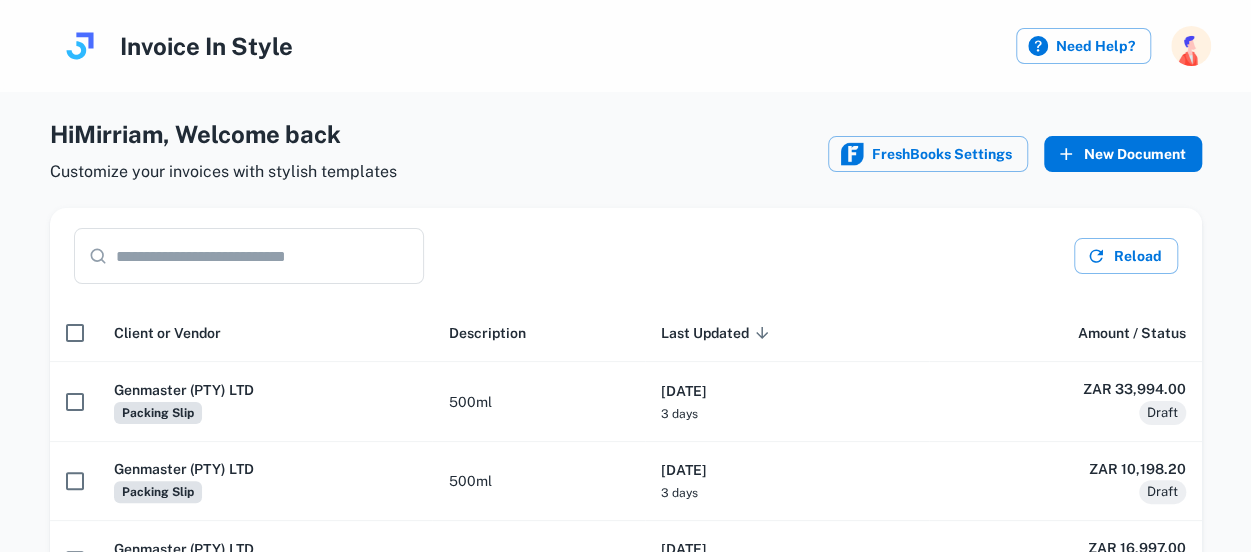 click on "New Document" at bounding box center [1123, 154] 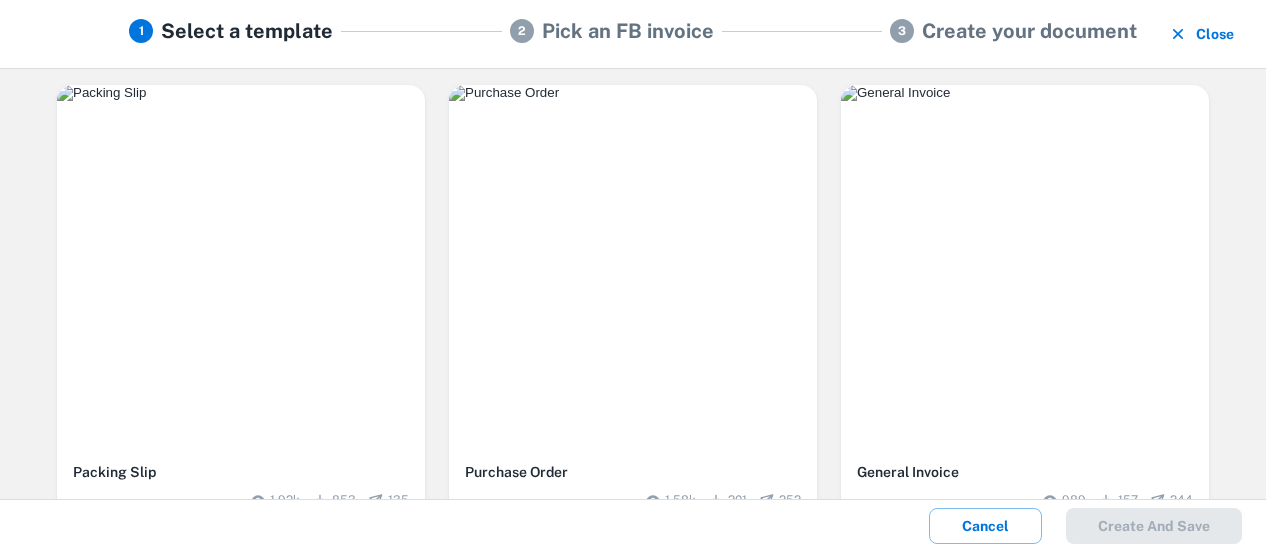 click at bounding box center (241, 269) 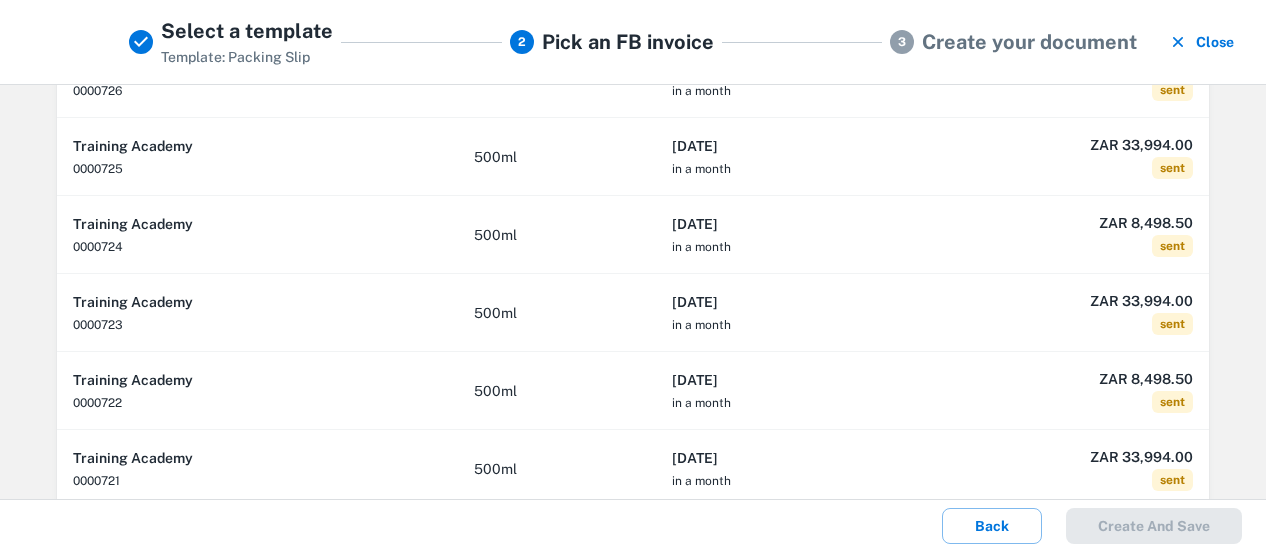 scroll, scrollTop: 346, scrollLeft: 0, axis: vertical 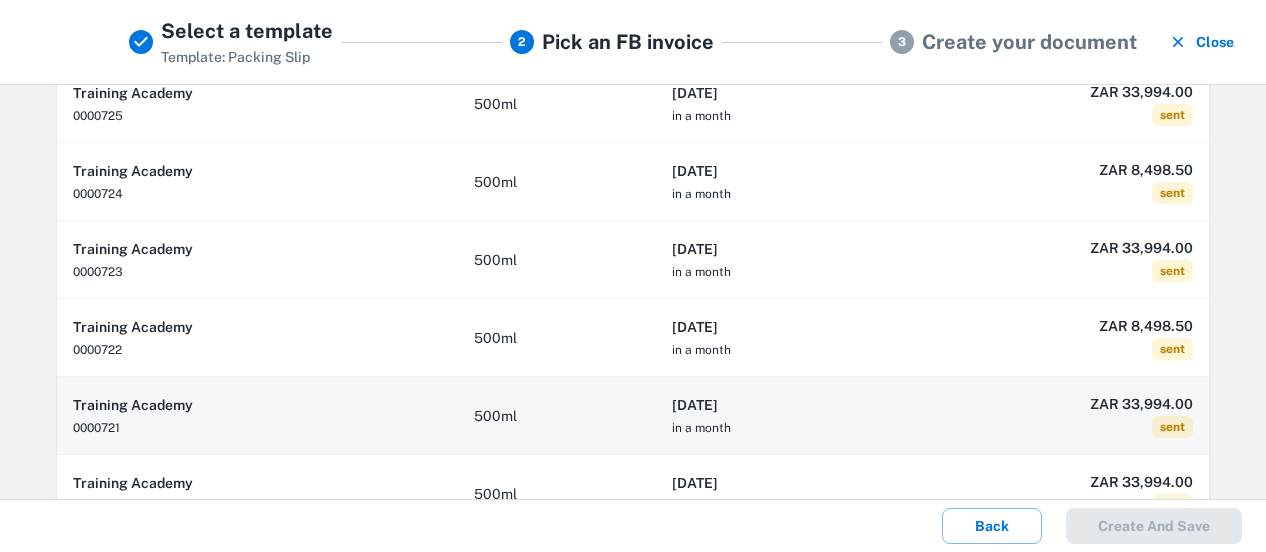 click on "ZAR 33,994.00 sent" at bounding box center [1064, 416] 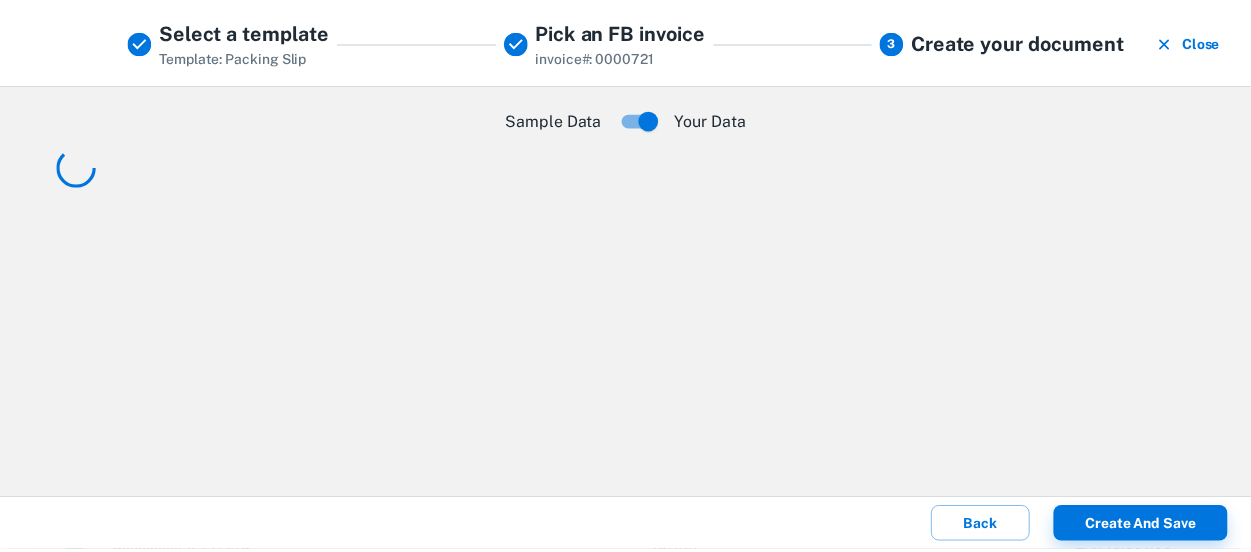 scroll, scrollTop: 0, scrollLeft: 0, axis: both 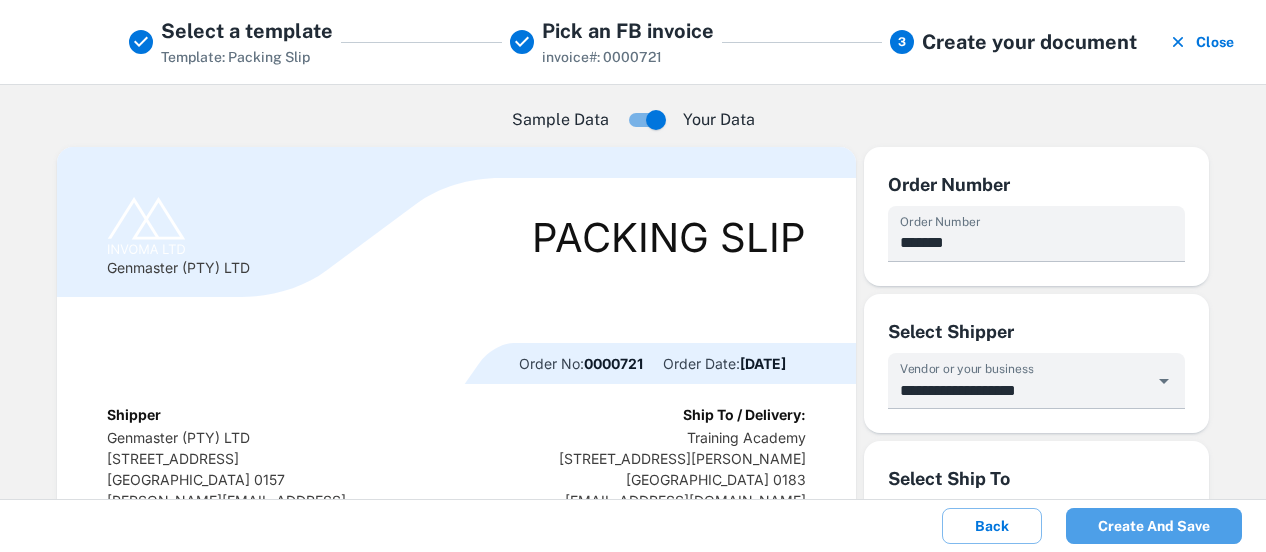 click on "Create and save" at bounding box center [1154, 526] 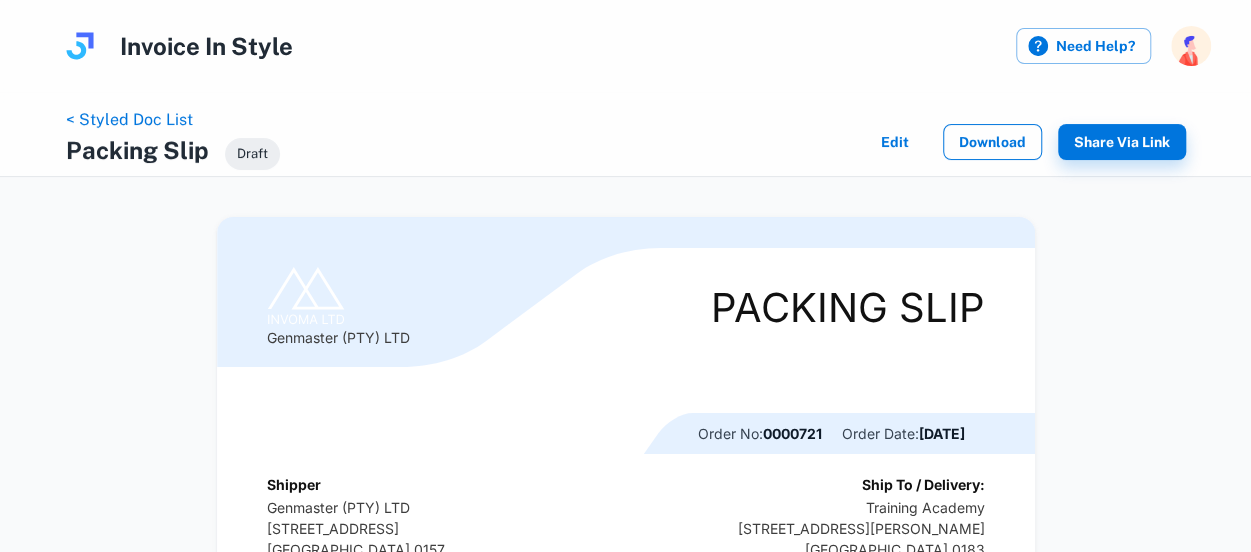 click on "Download" at bounding box center [992, 142] 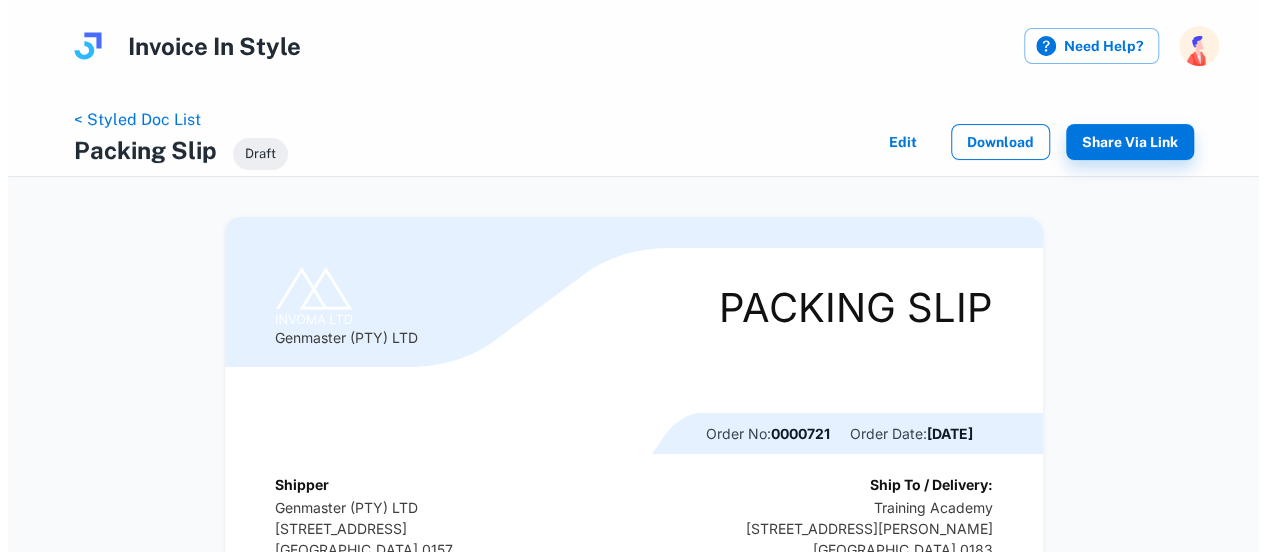 scroll, scrollTop: 0, scrollLeft: 0, axis: both 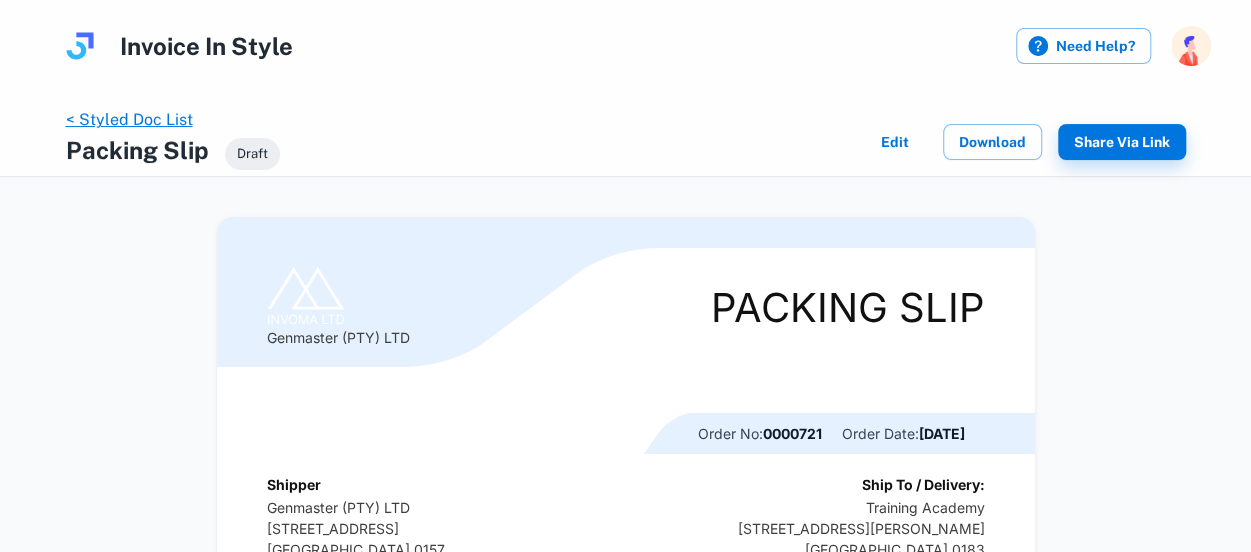 click on "< Styled Doc List" at bounding box center [129, 119] 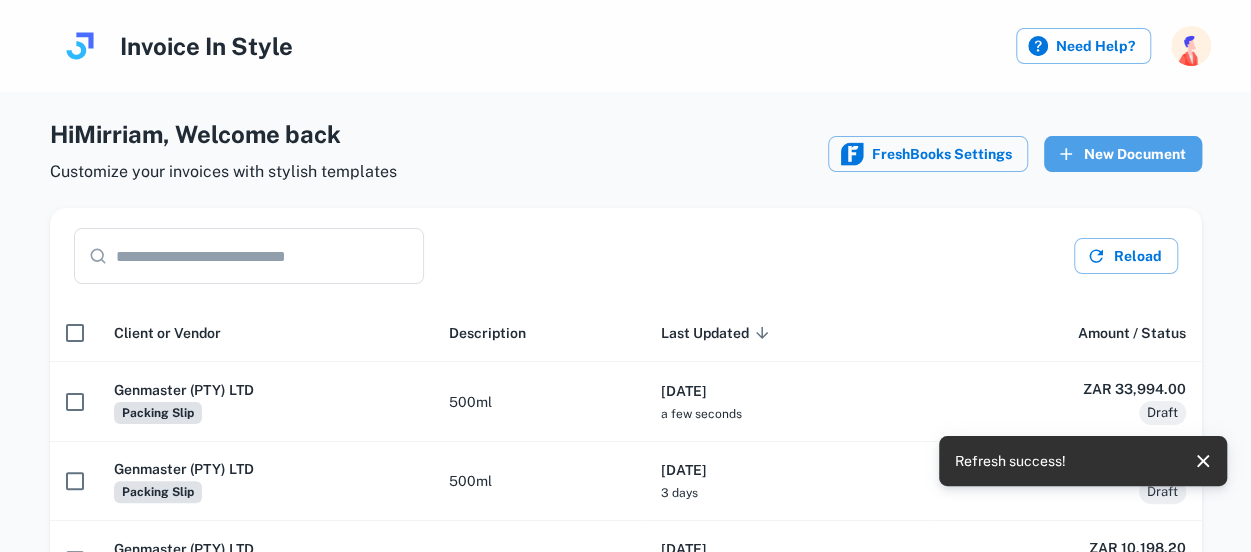 click on "New Document" at bounding box center [1123, 154] 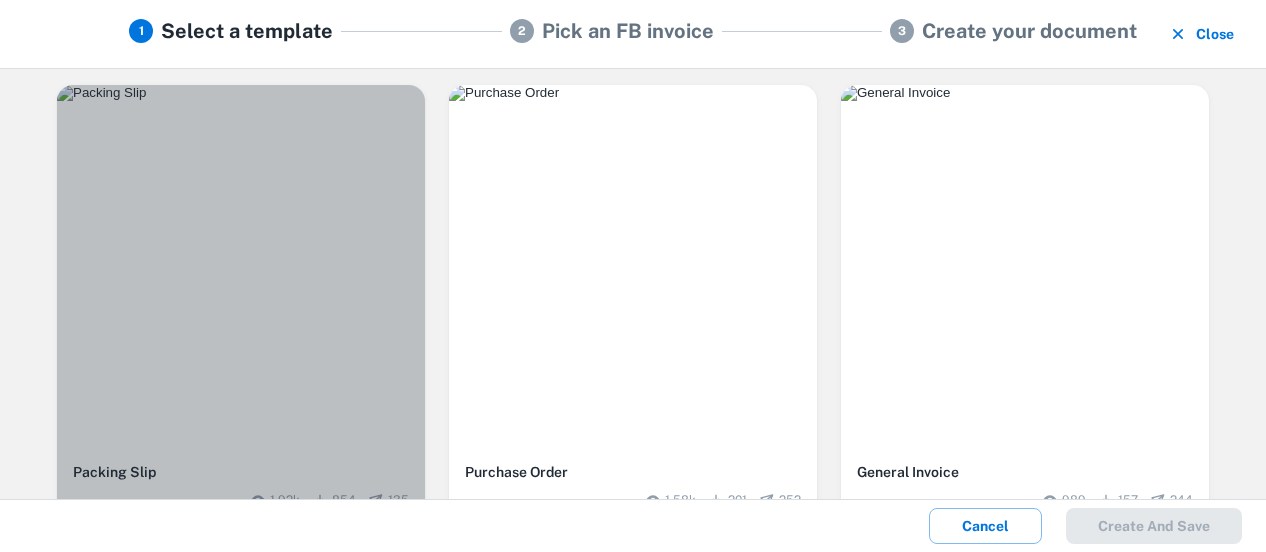 click at bounding box center [241, 93] 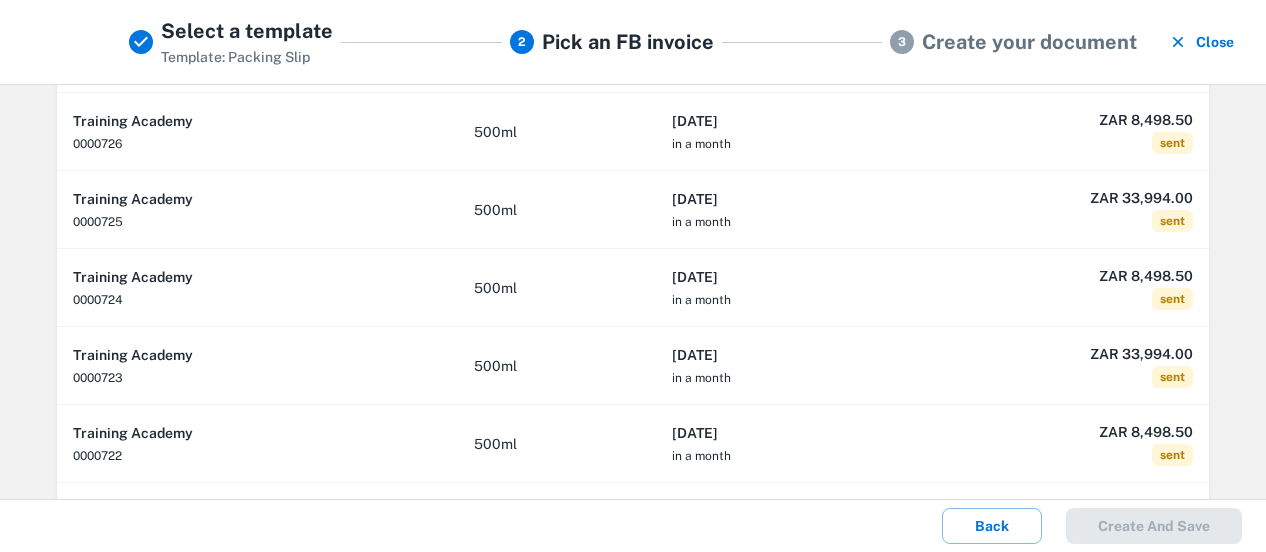 scroll, scrollTop: 280, scrollLeft: 0, axis: vertical 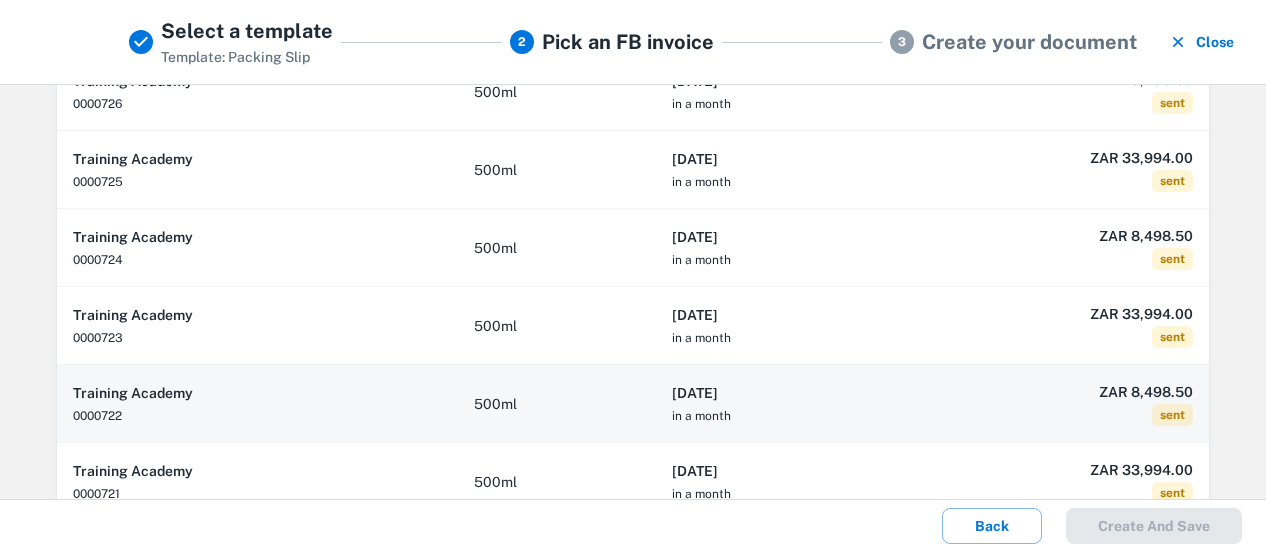 click on "[DATE]" at bounding box center (788, 393) 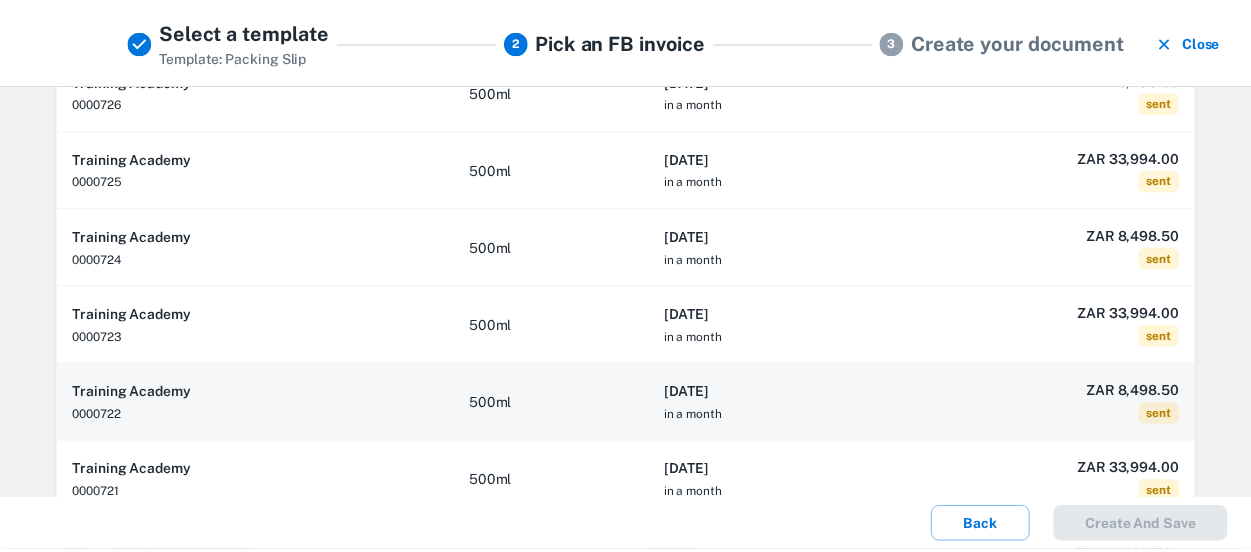 scroll, scrollTop: 0, scrollLeft: 0, axis: both 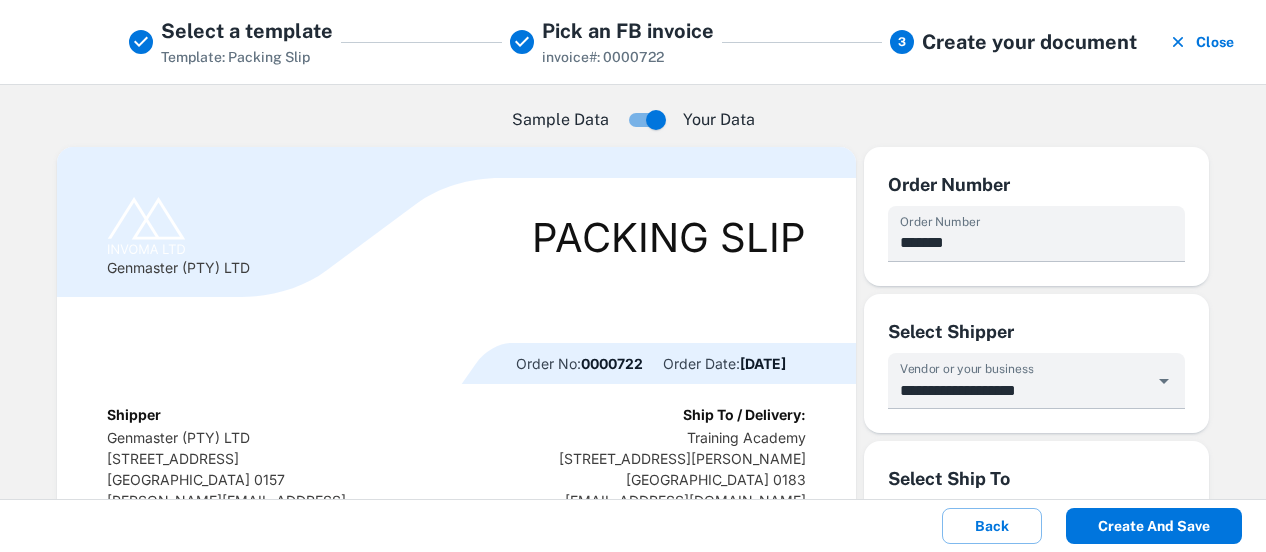 click on "Create and save" at bounding box center [1154, 526] 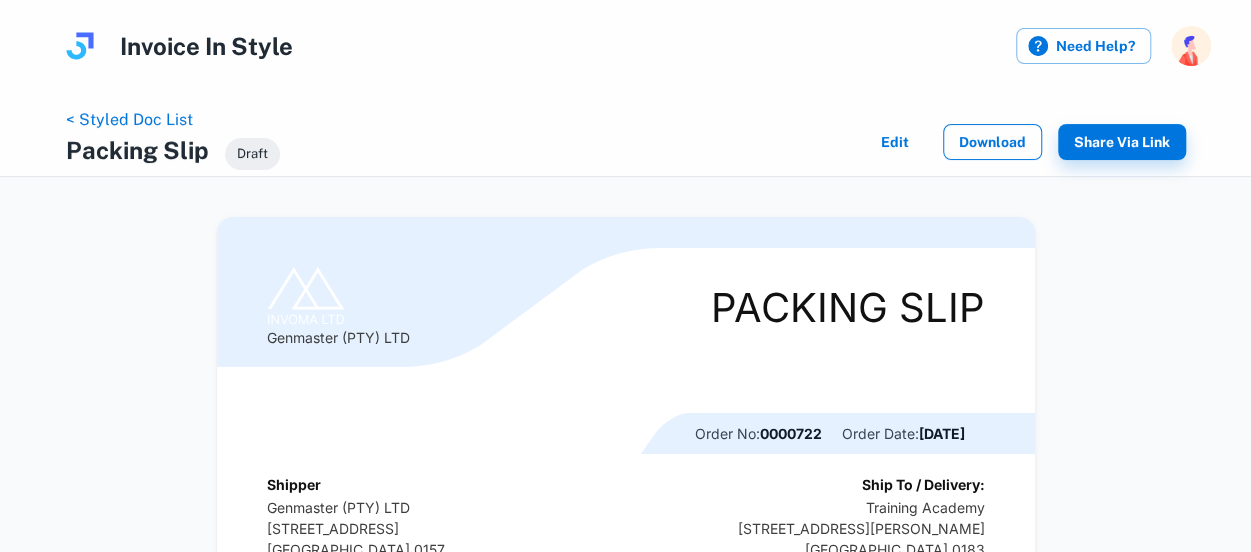 click on "Download" at bounding box center [992, 142] 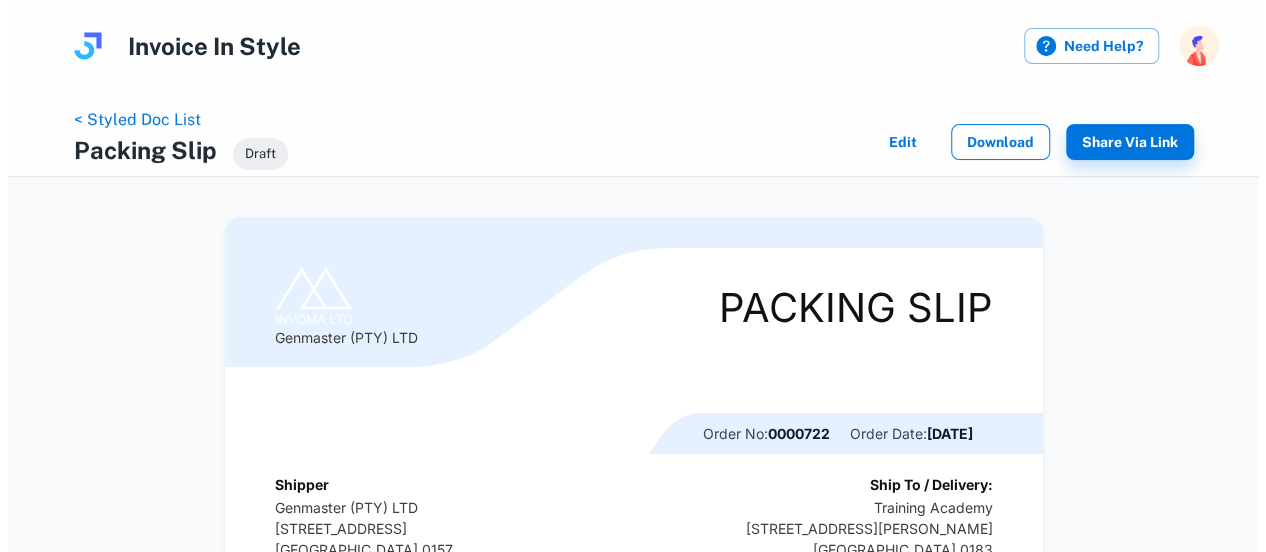 scroll, scrollTop: 0, scrollLeft: 0, axis: both 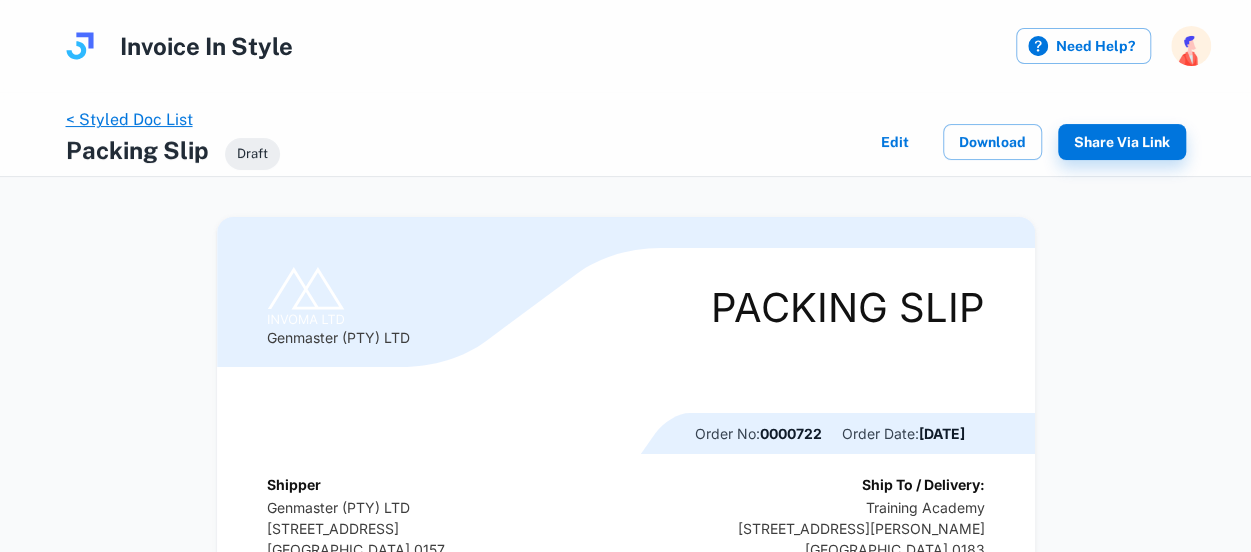 click on "< Styled Doc List" at bounding box center [129, 119] 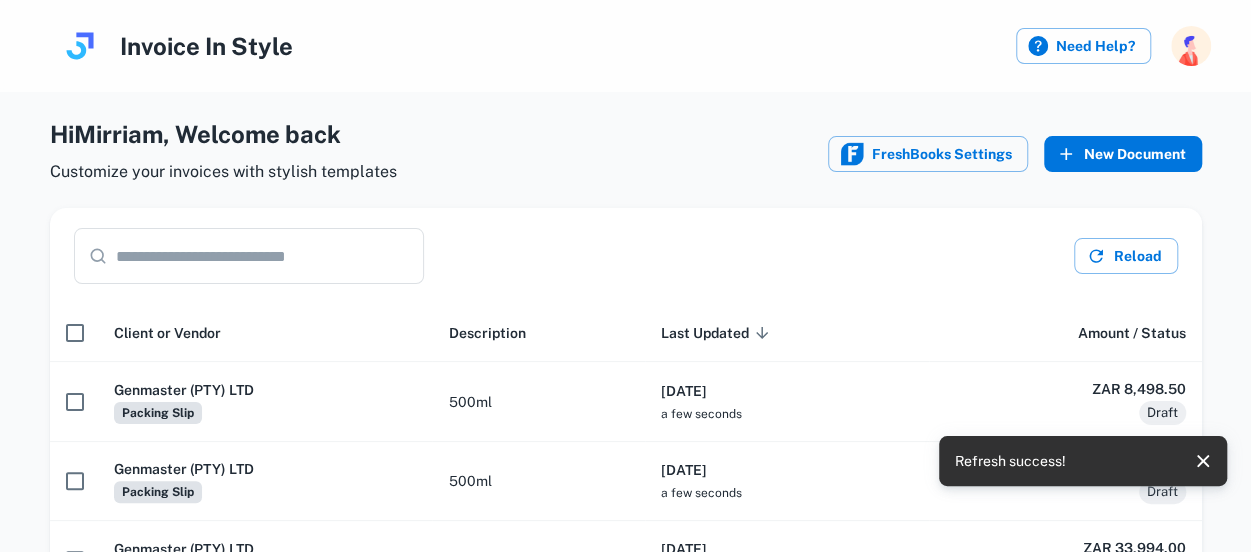 click on "New Document" at bounding box center [1123, 154] 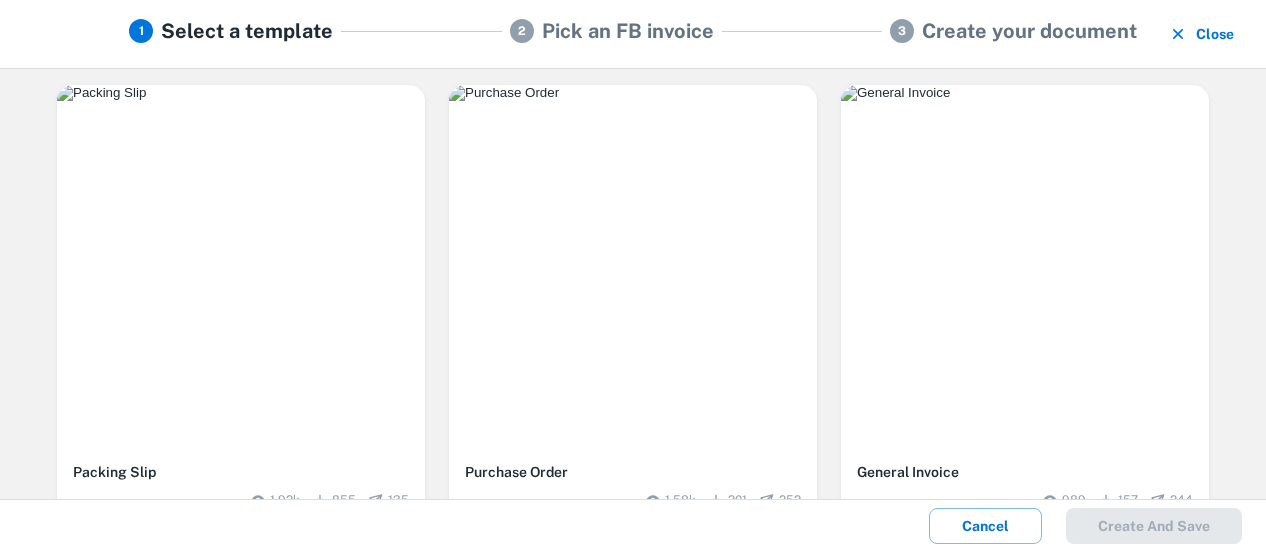 click at bounding box center [241, 269] 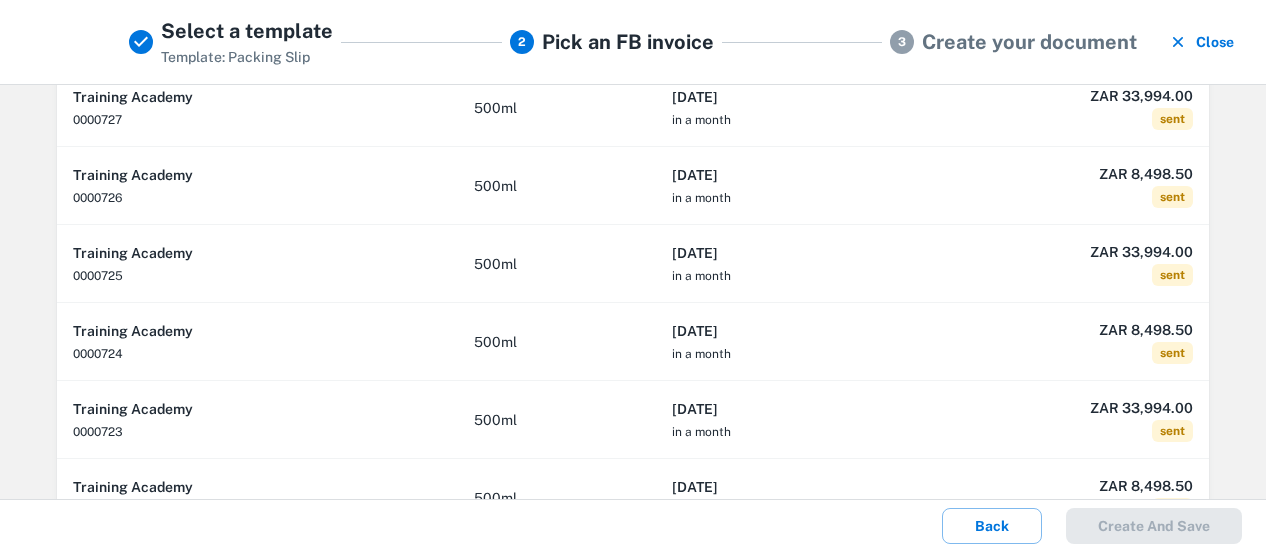 scroll, scrollTop: 200, scrollLeft: 0, axis: vertical 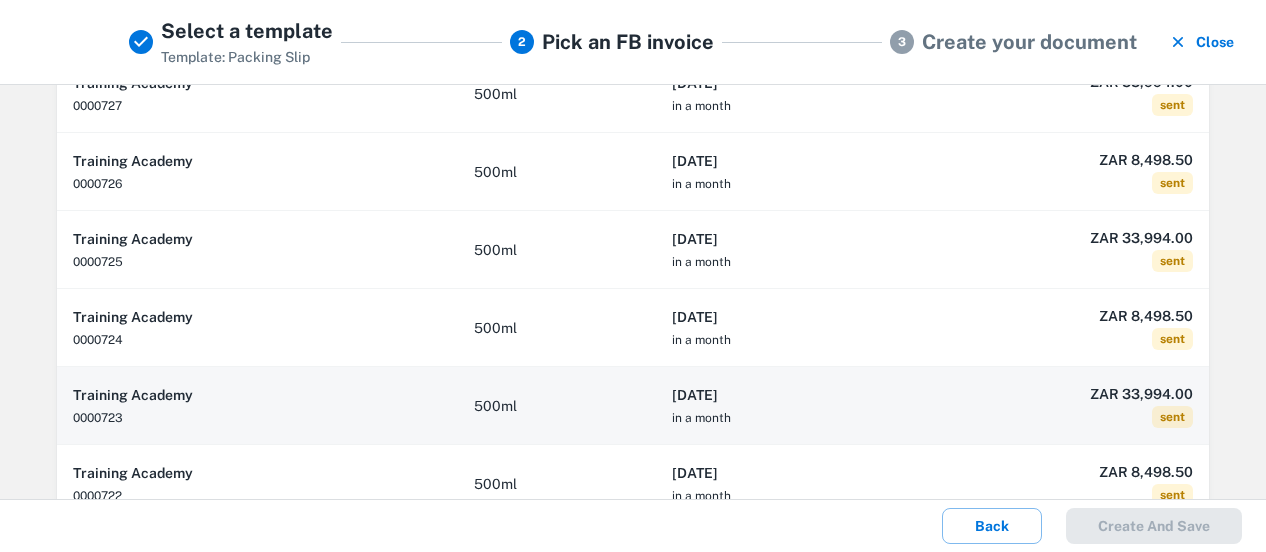 click on "ZAR 33,994.00 sent" at bounding box center [1064, 406] 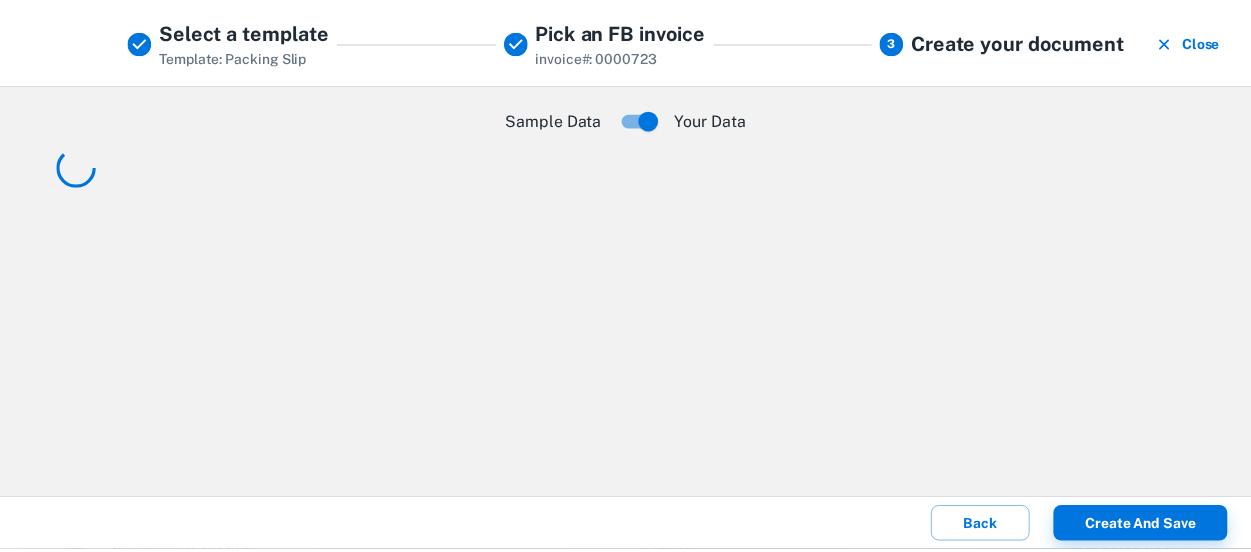 scroll, scrollTop: 0, scrollLeft: 0, axis: both 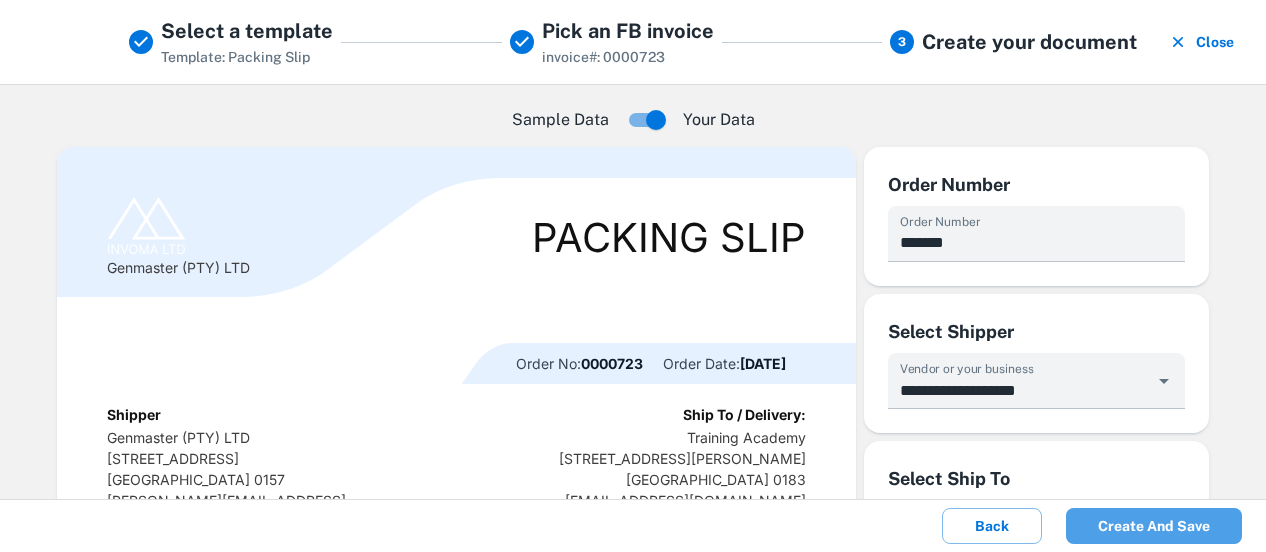 click on "Create and save" at bounding box center (1154, 526) 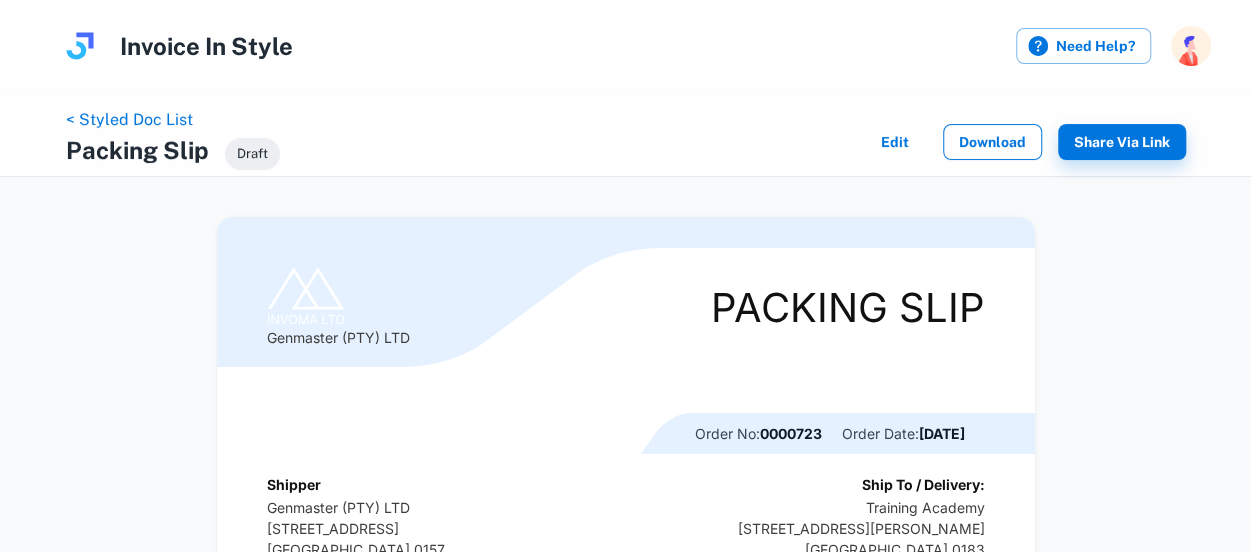 click on "Download" at bounding box center [992, 142] 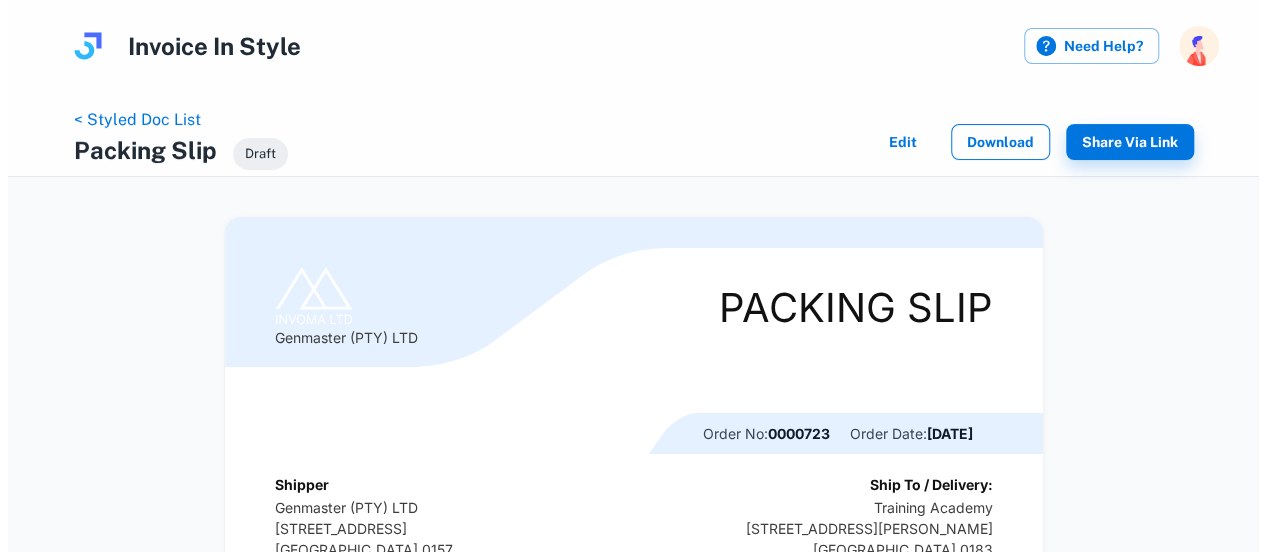 scroll, scrollTop: 0, scrollLeft: 0, axis: both 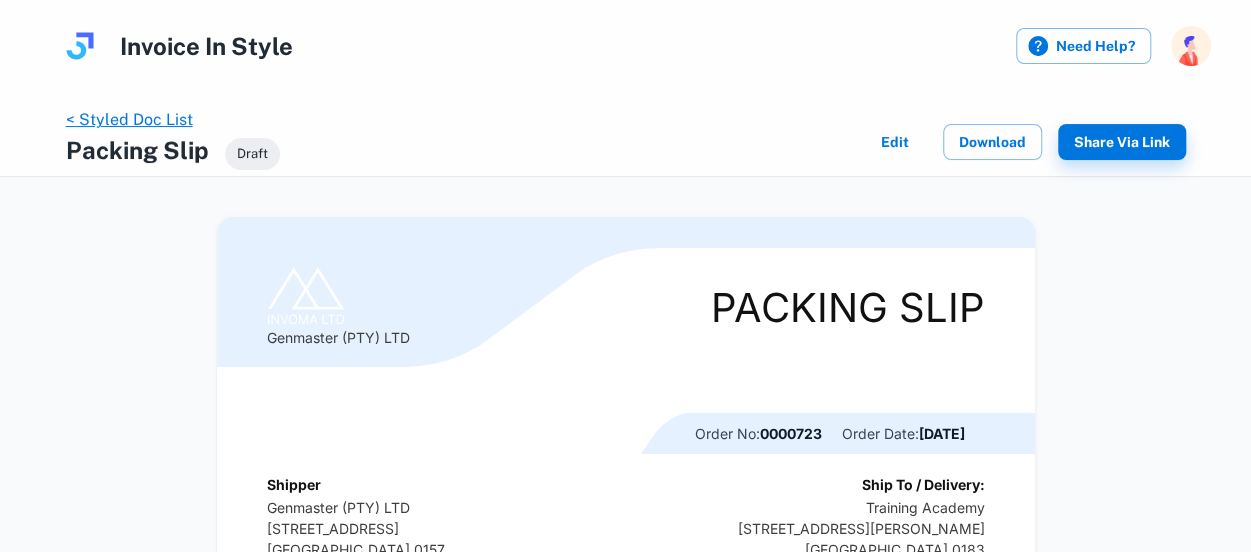 click on "< Styled Doc List" at bounding box center [129, 119] 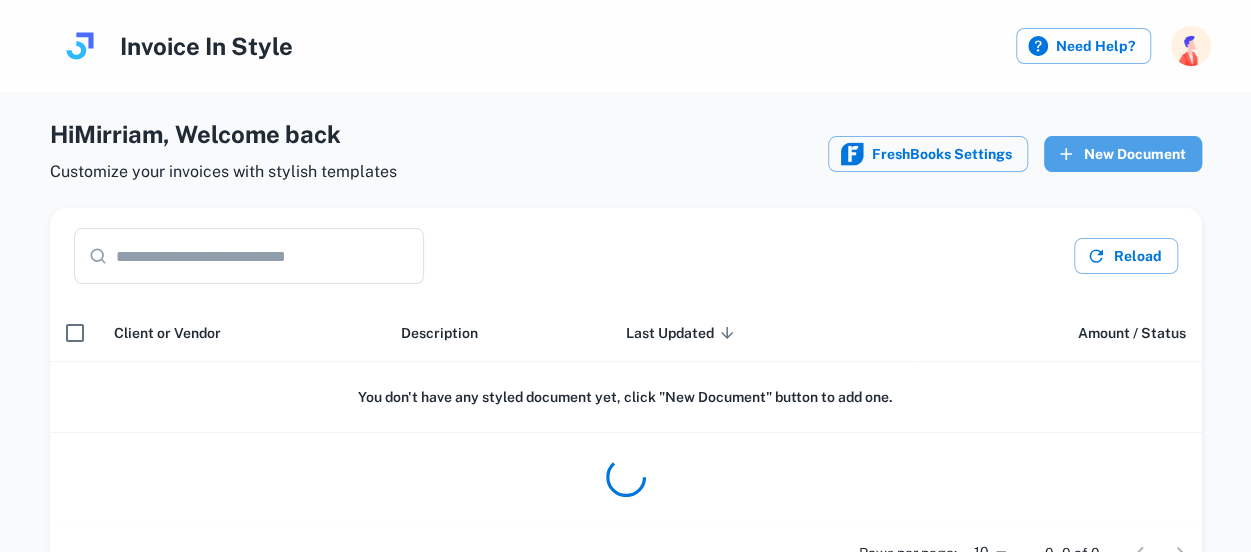 click on "New Document" at bounding box center [1123, 154] 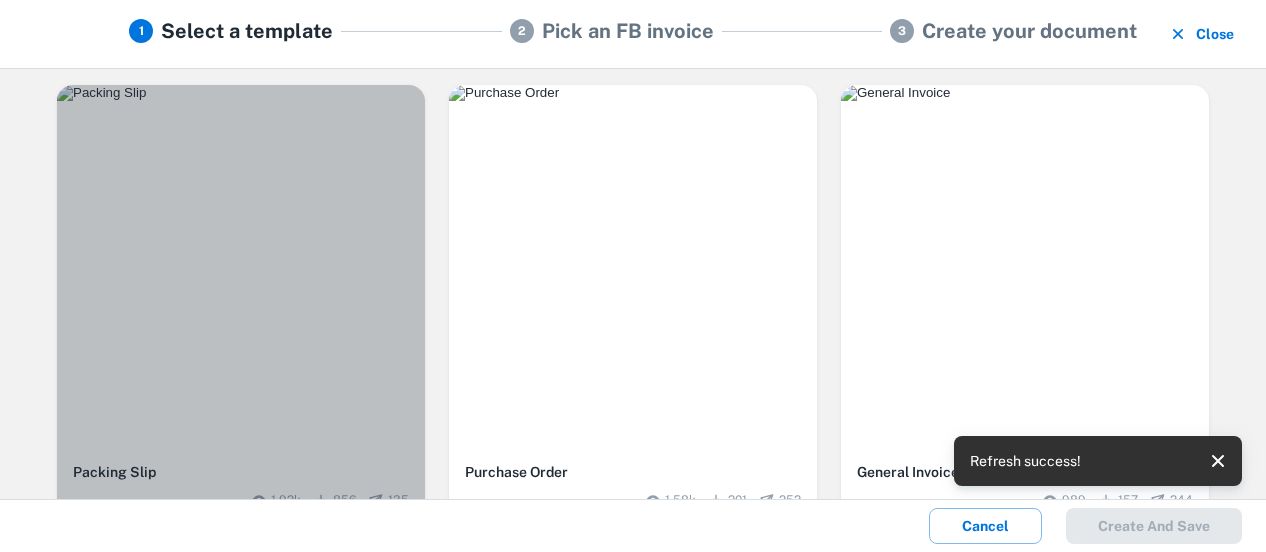 click at bounding box center (241, 93) 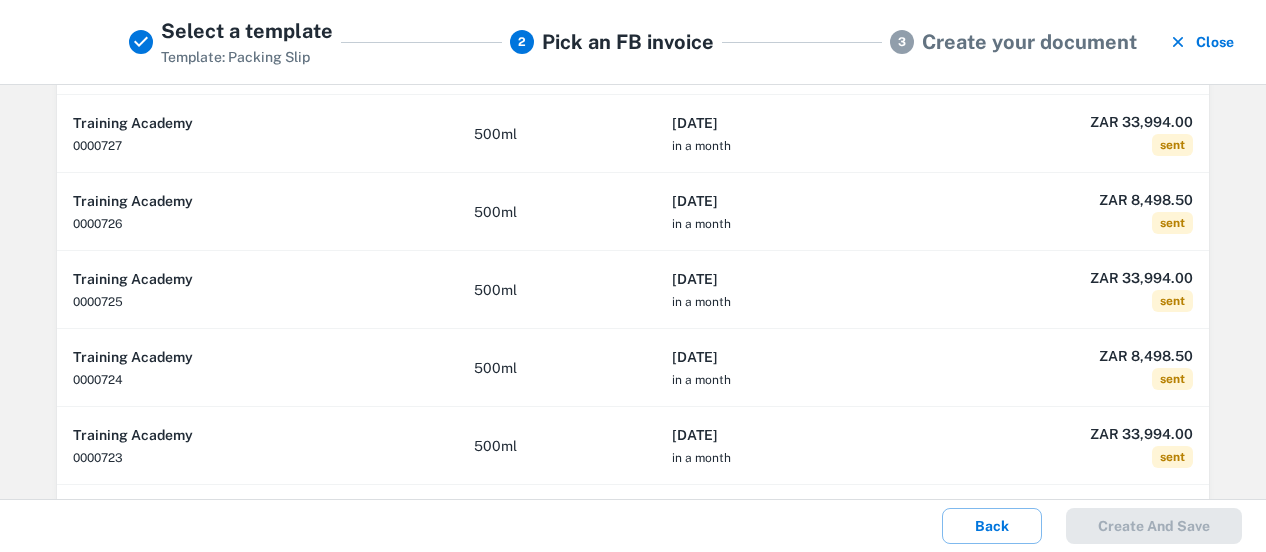 scroll, scrollTop: 200, scrollLeft: 0, axis: vertical 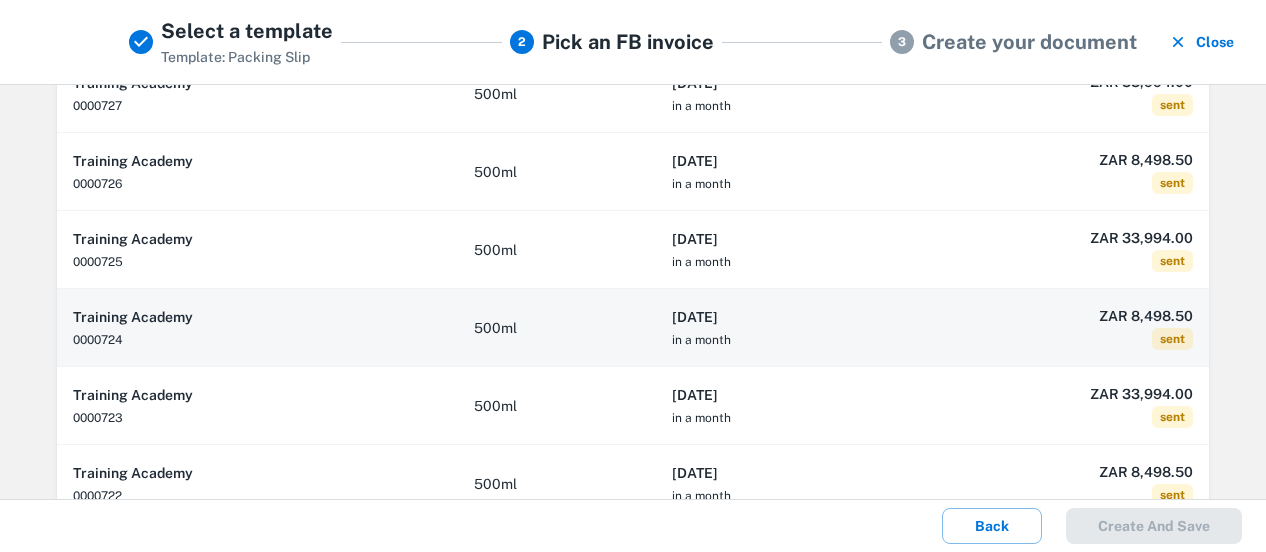 click on "[DATE]" at bounding box center [788, 317] 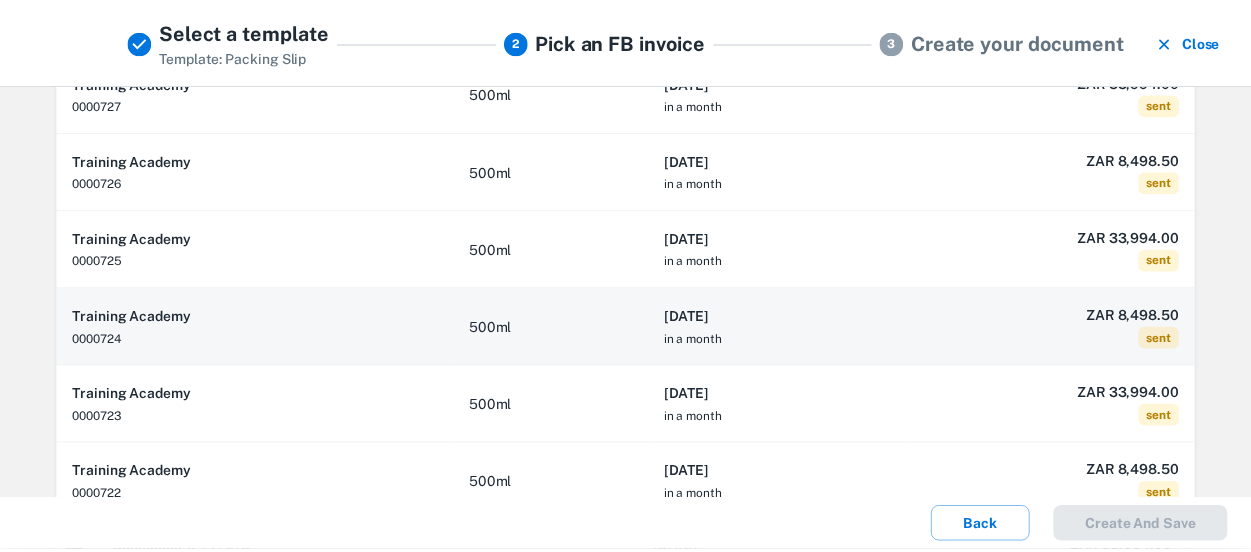 scroll, scrollTop: 0, scrollLeft: 0, axis: both 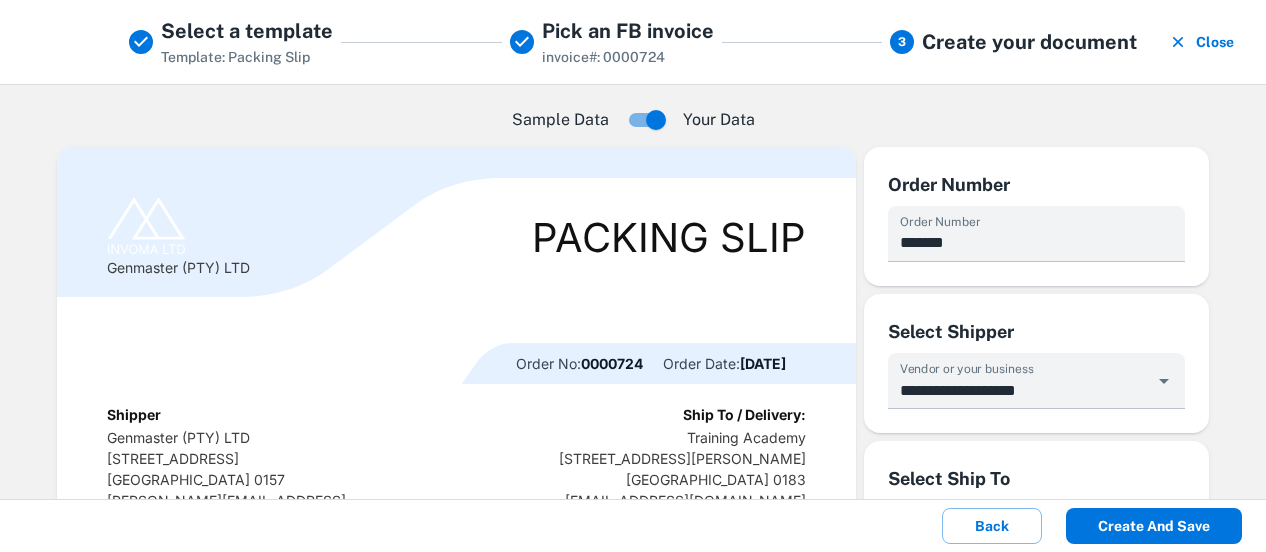 click on "Create and save" at bounding box center [1154, 526] 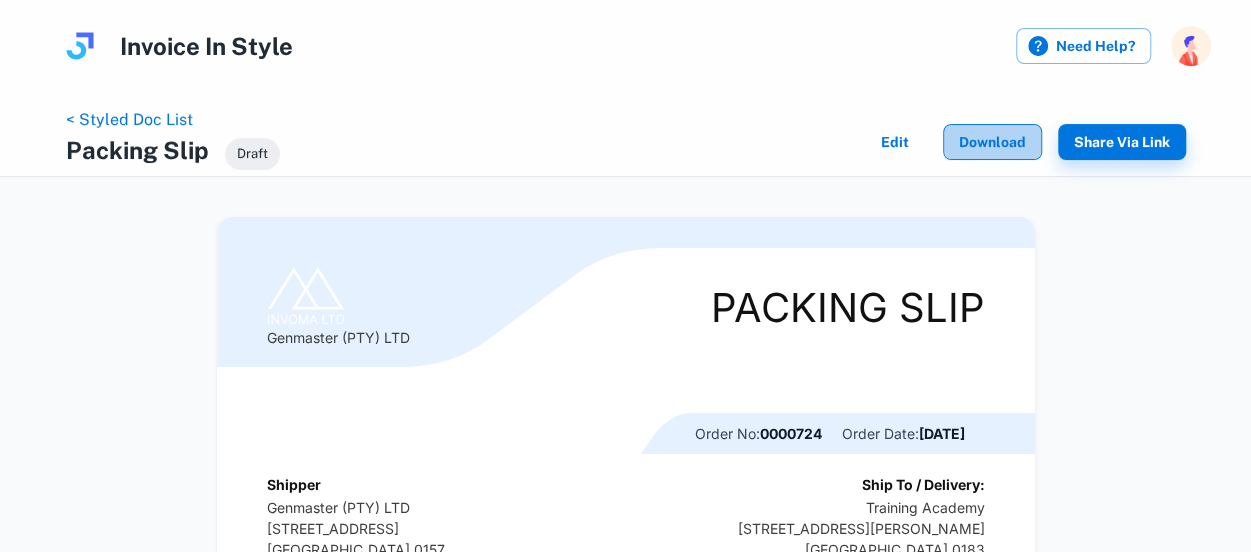 click on "Download" at bounding box center [992, 142] 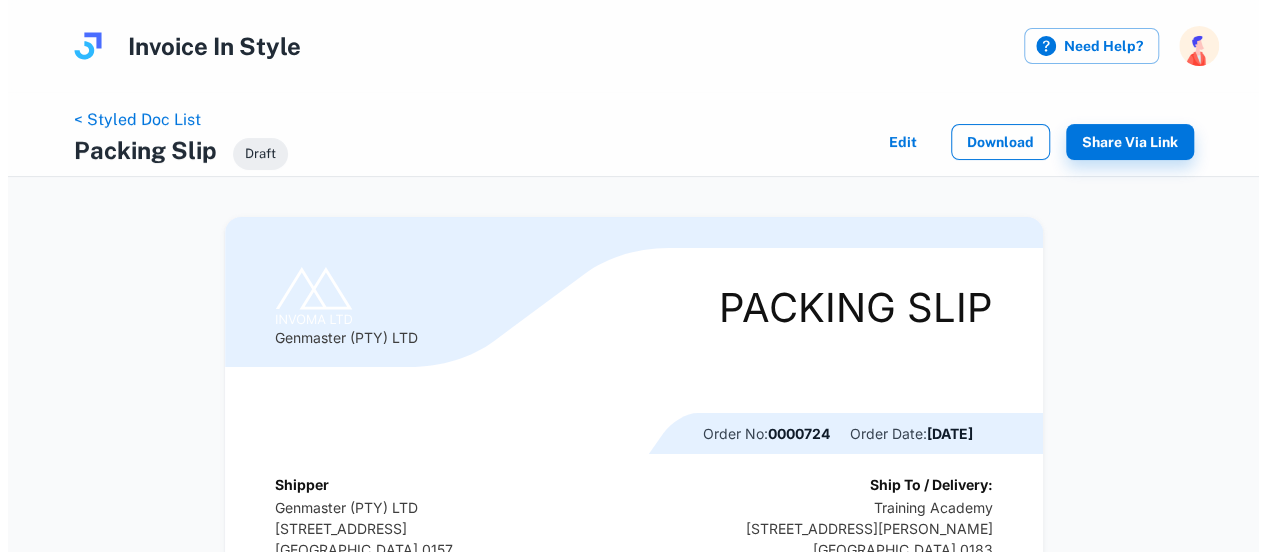scroll, scrollTop: 0, scrollLeft: 0, axis: both 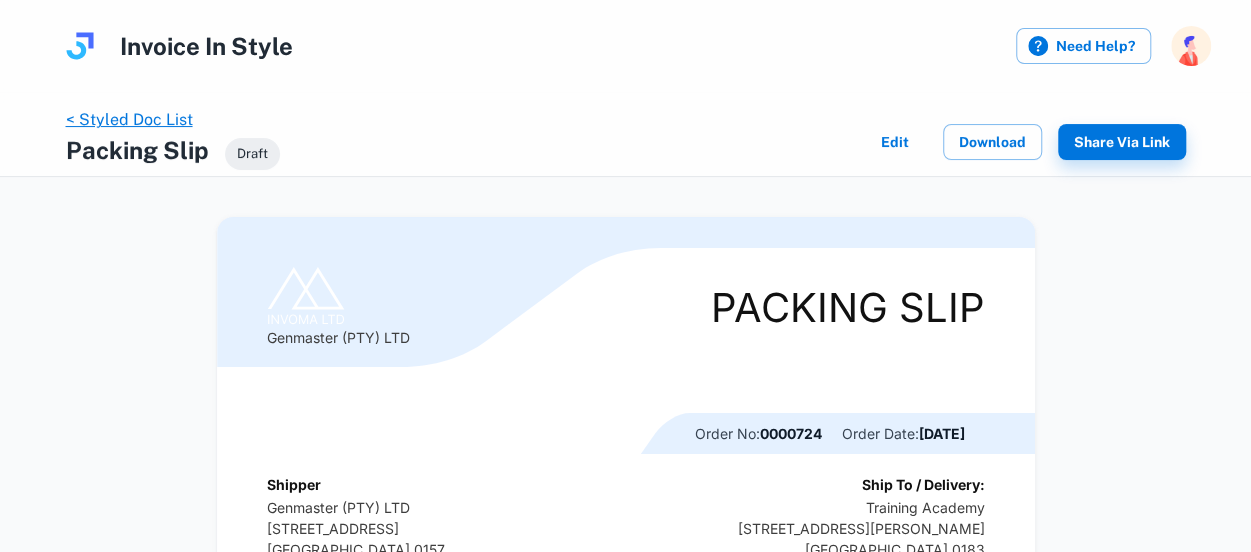 click on "< Styled Doc List" at bounding box center (129, 119) 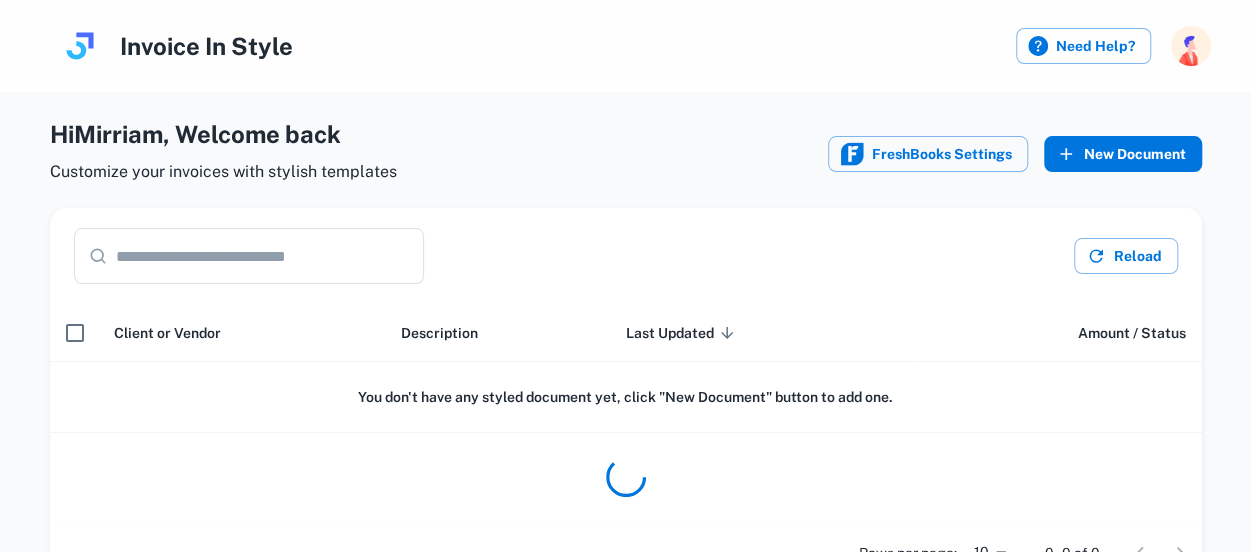 click on "New Document" at bounding box center [1123, 154] 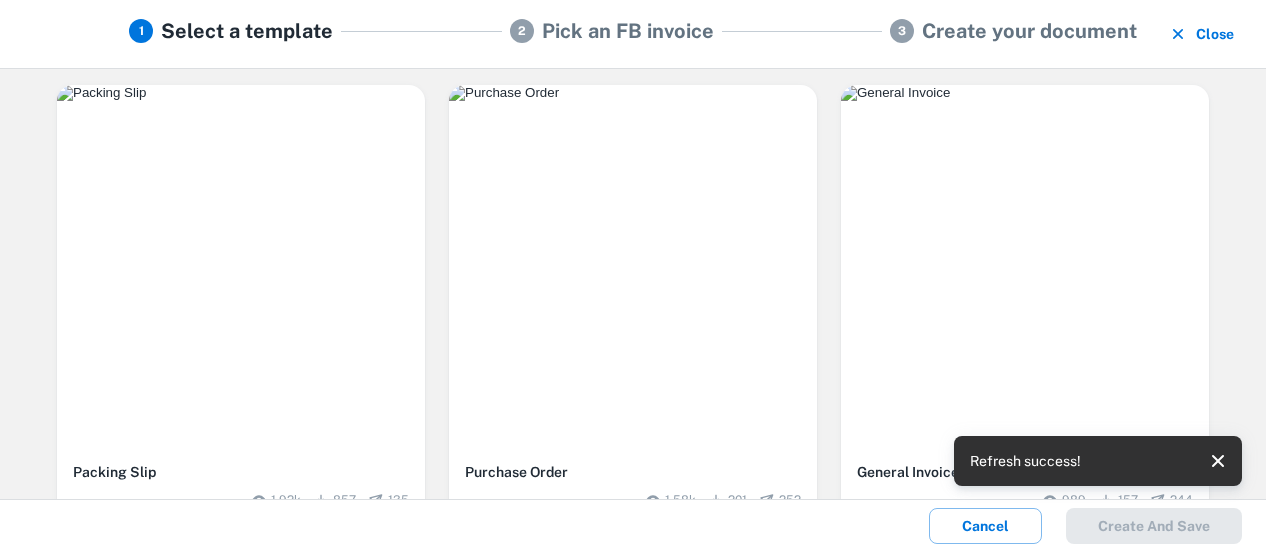 click at bounding box center [241, 93] 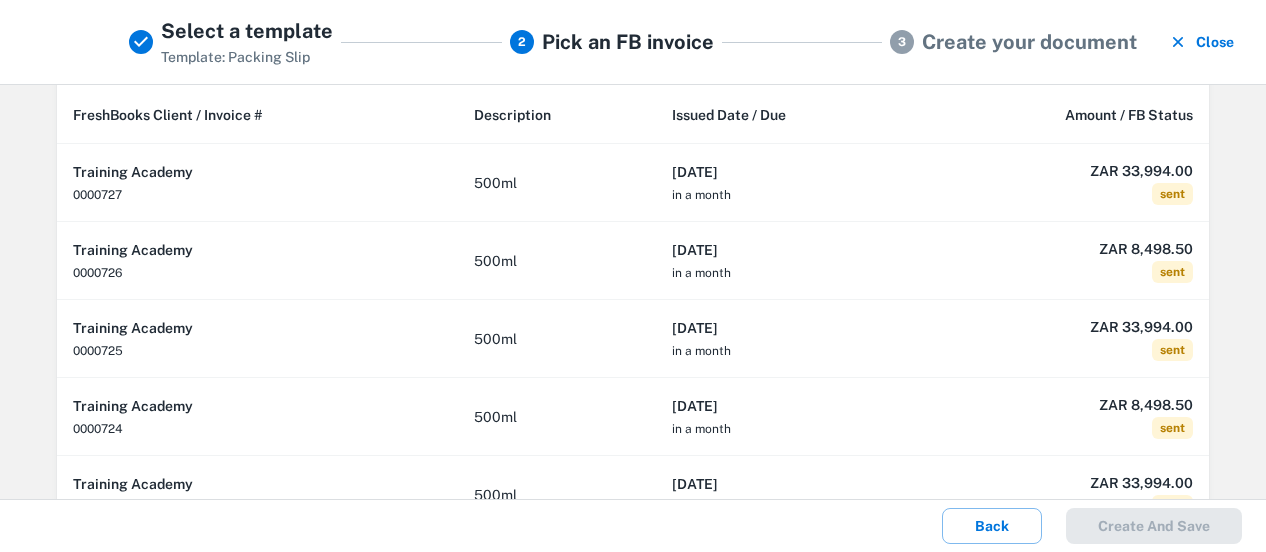scroll, scrollTop: 120, scrollLeft: 0, axis: vertical 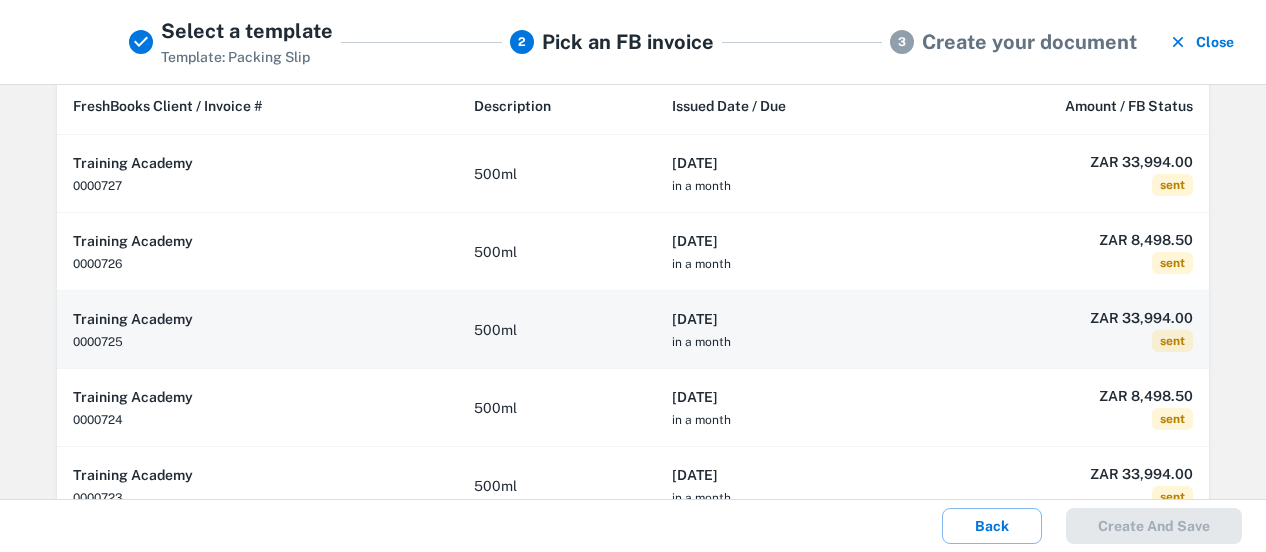 click on "[DATE] in a month" at bounding box center (788, 330) 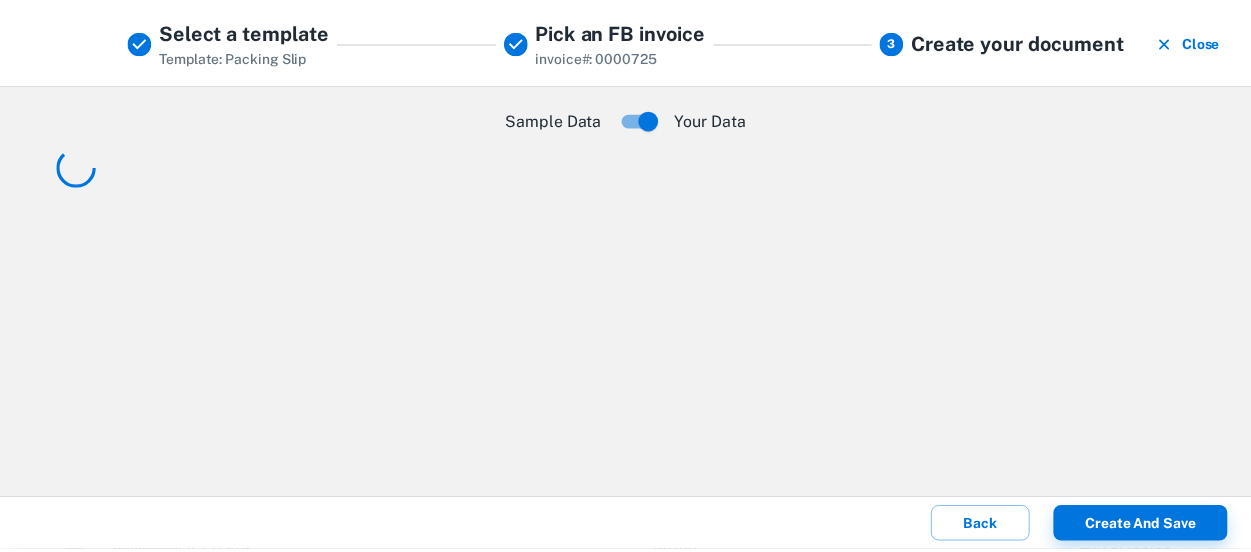 scroll, scrollTop: 0, scrollLeft: 0, axis: both 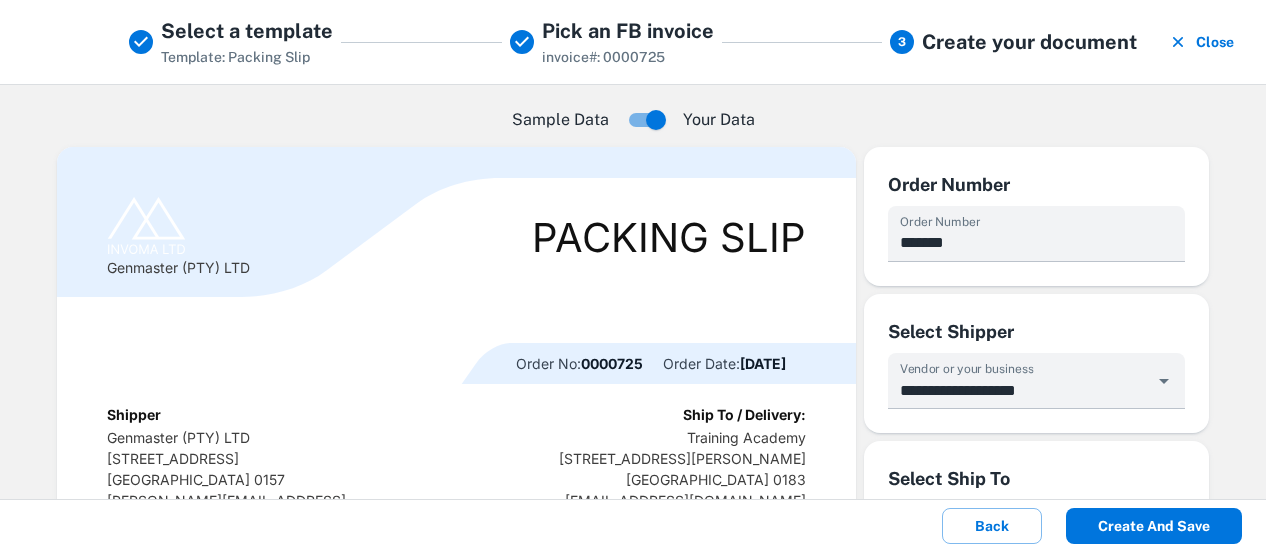 click on "Create and save" at bounding box center (1154, 526) 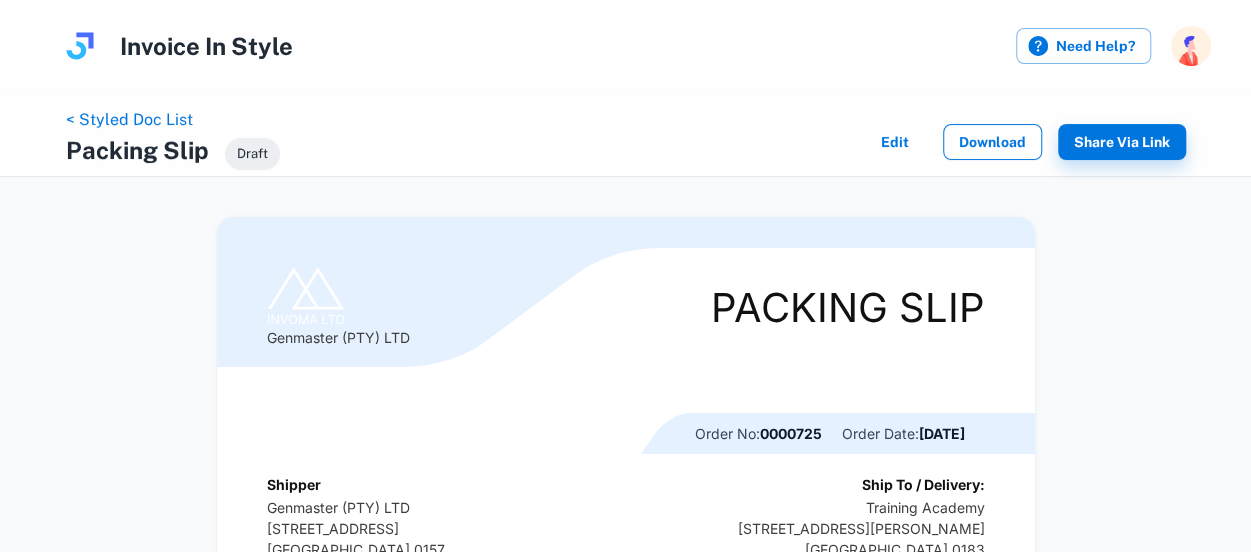 click on "Download" at bounding box center (992, 142) 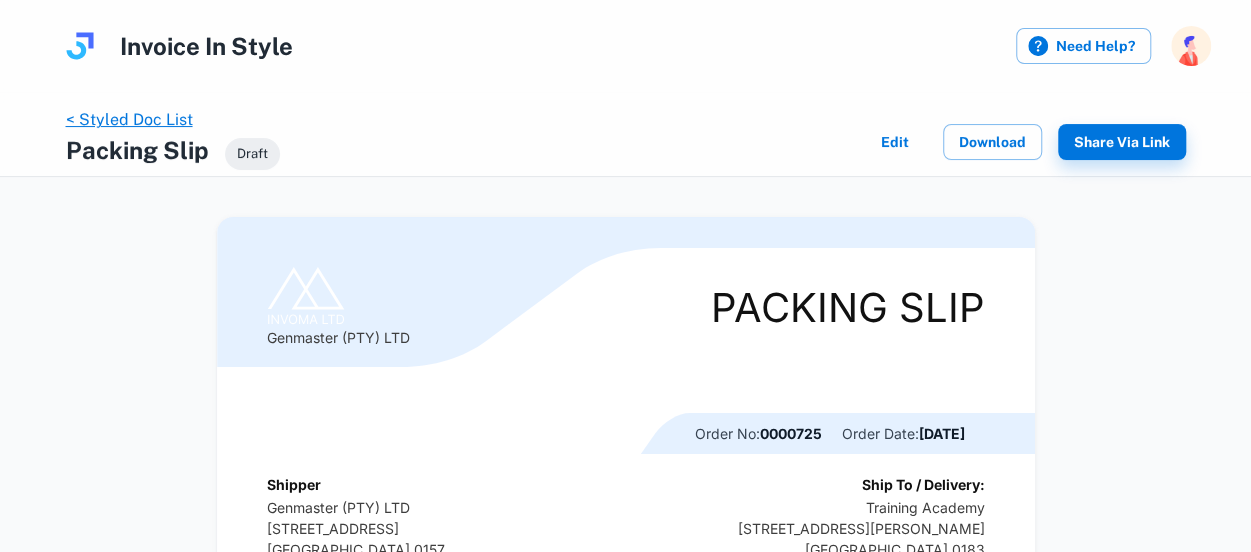 click on "< Styled Doc List" at bounding box center (129, 119) 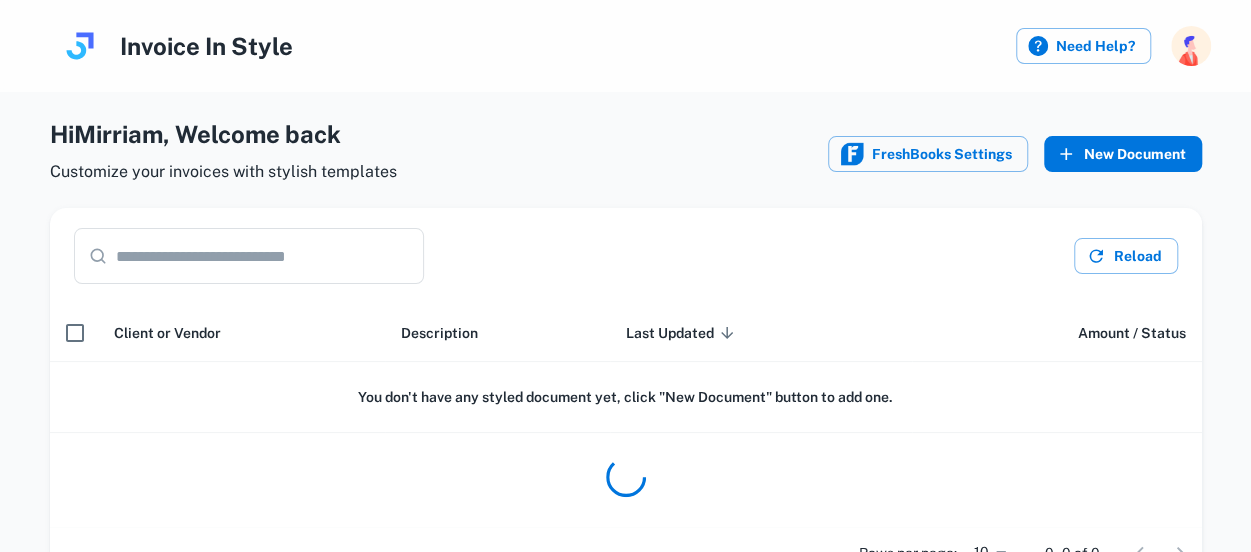 click on "New Document" at bounding box center [1123, 154] 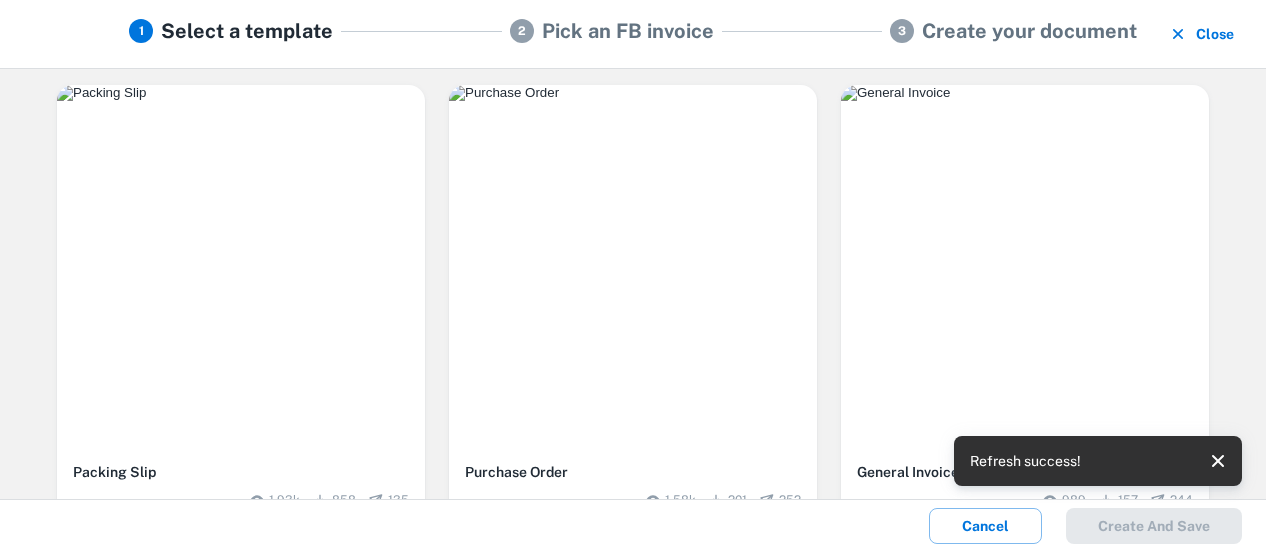 click at bounding box center (241, 93) 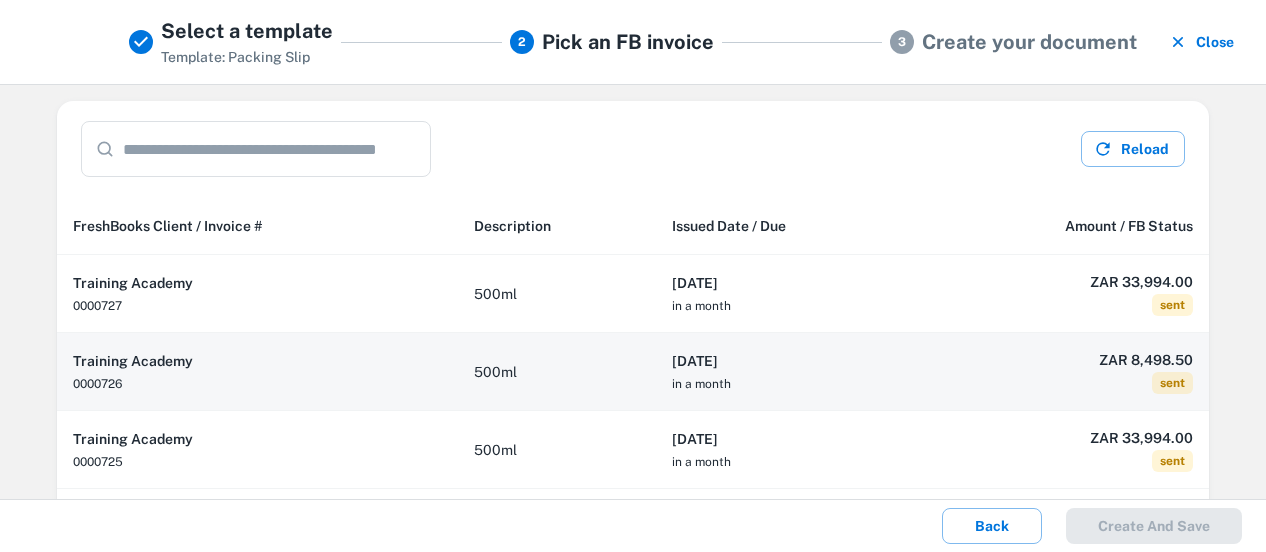 click on "[DATE]" at bounding box center [788, 361] 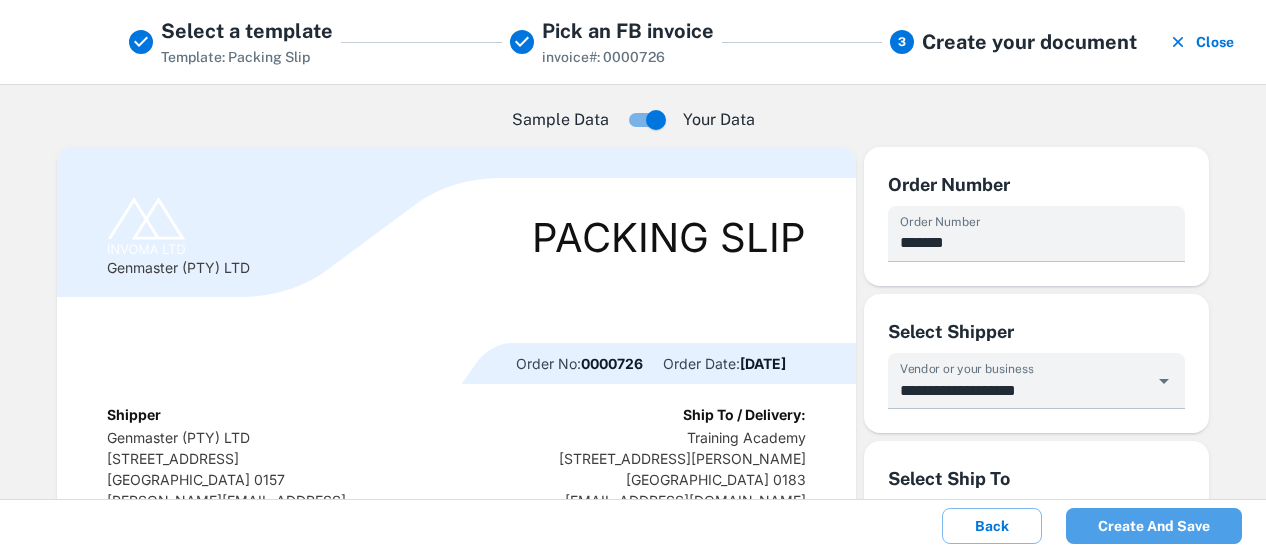 click on "Create and save" at bounding box center (1154, 526) 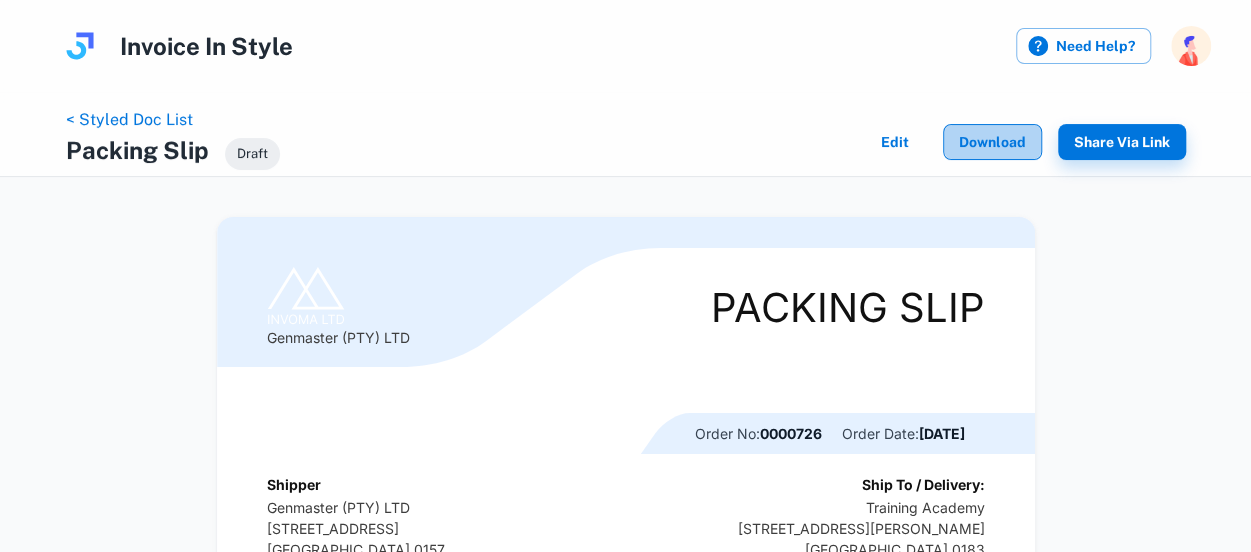 click on "Download" at bounding box center [992, 142] 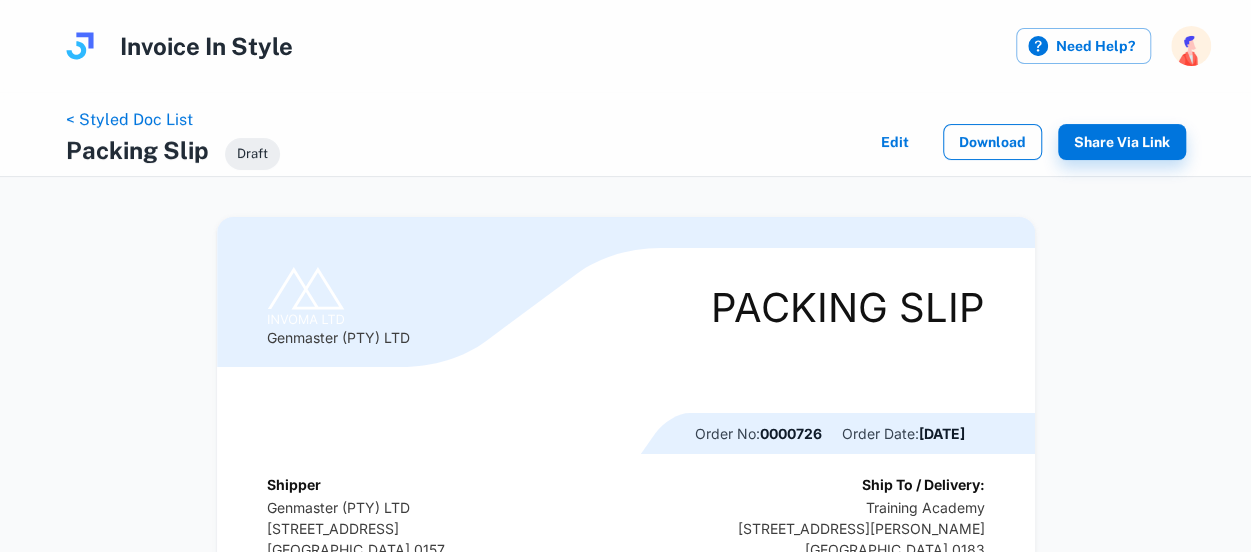 scroll, scrollTop: 0, scrollLeft: 0, axis: both 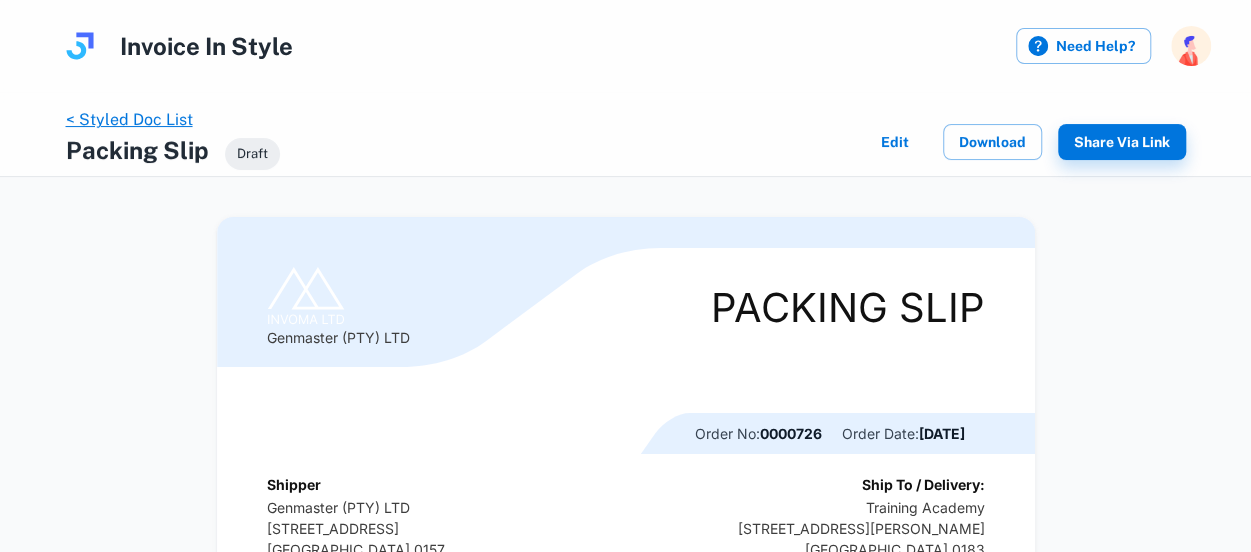 click on "< Styled Doc List" at bounding box center [129, 119] 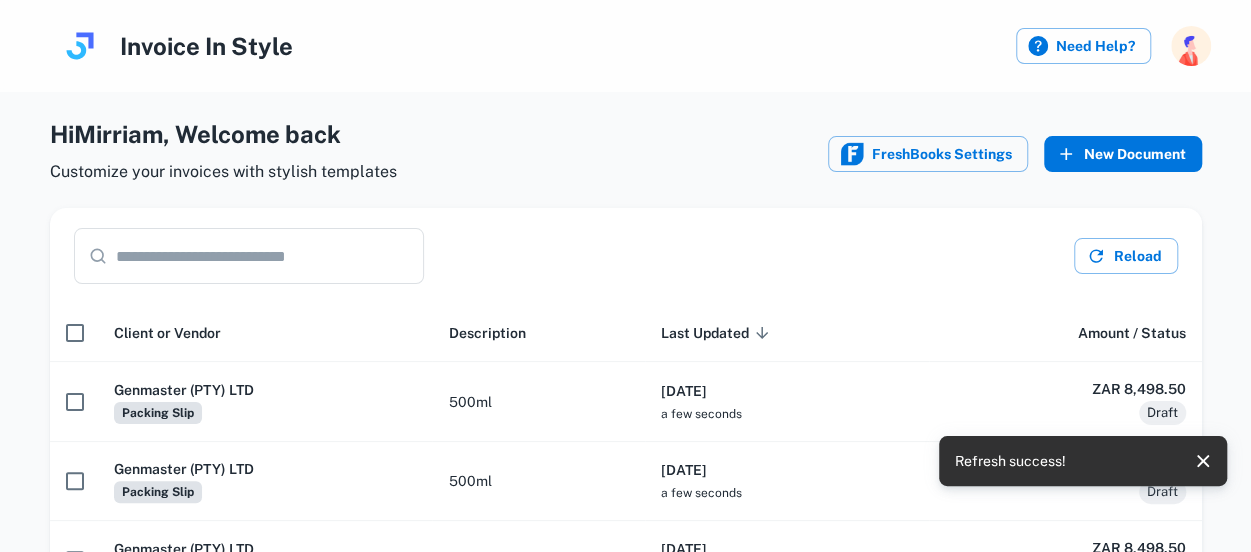 click on "New Document" at bounding box center [1123, 154] 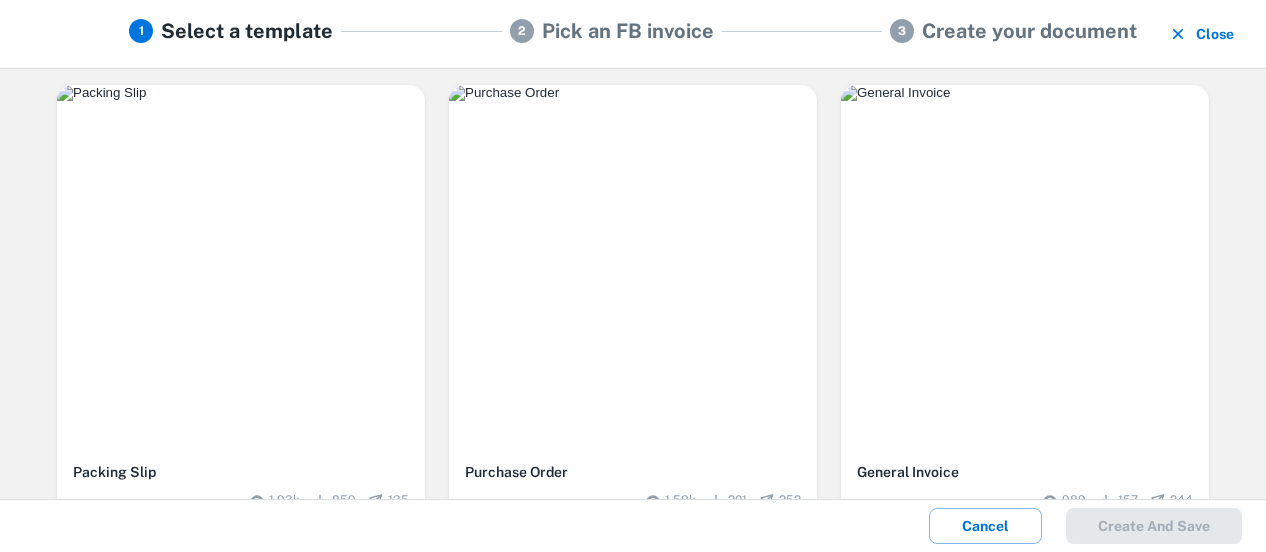 click at bounding box center [241, 269] 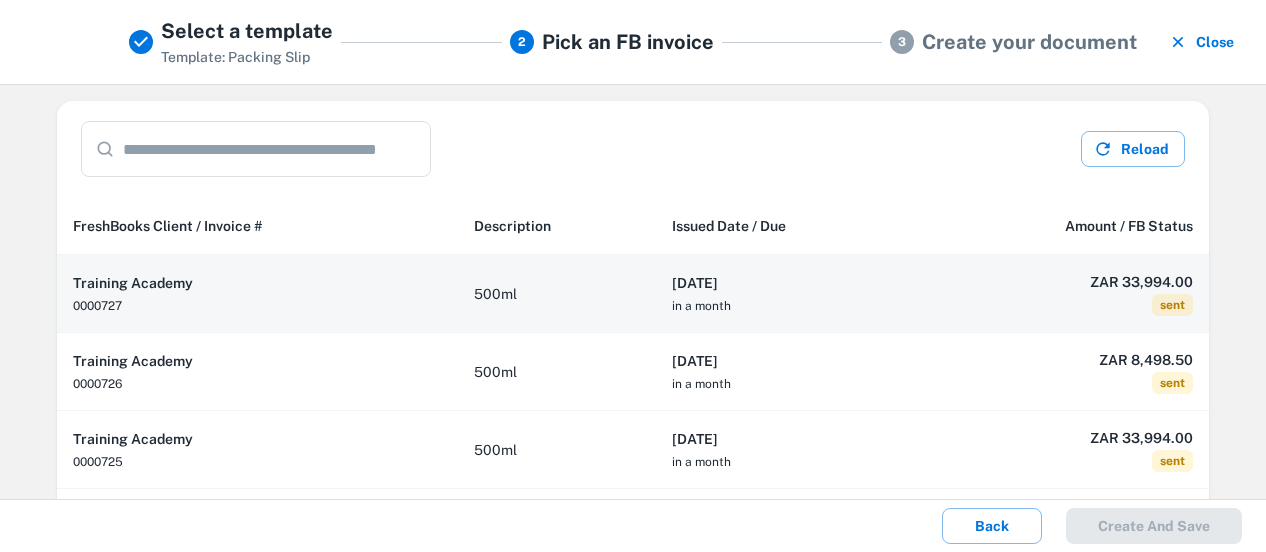 click on "[DATE]" at bounding box center (788, 283) 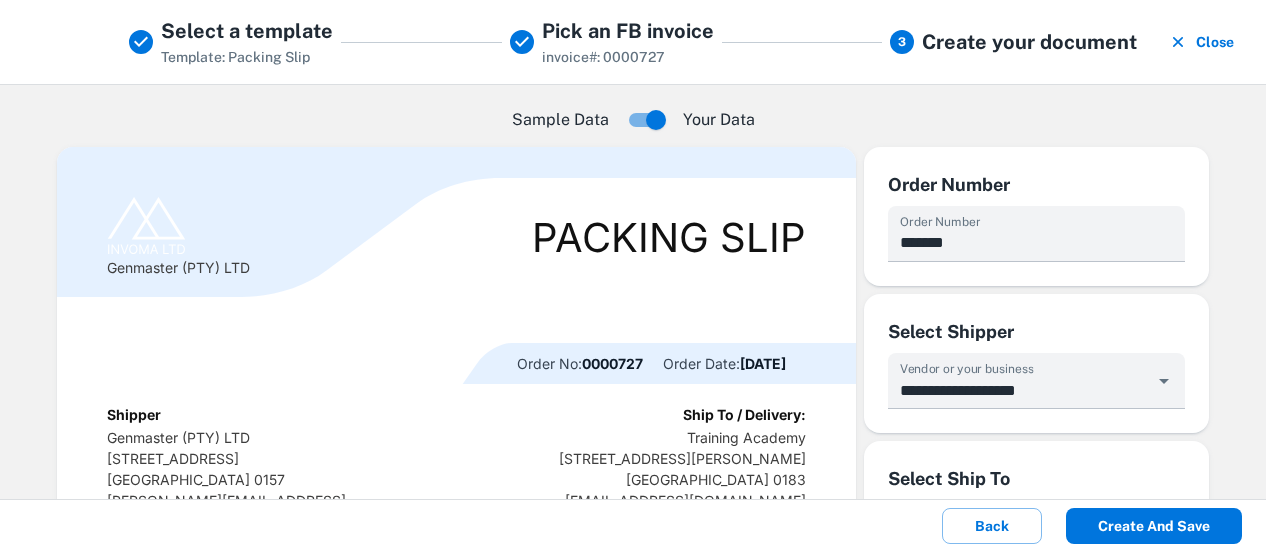 click on "Create and save" at bounding box center [1154, 526] 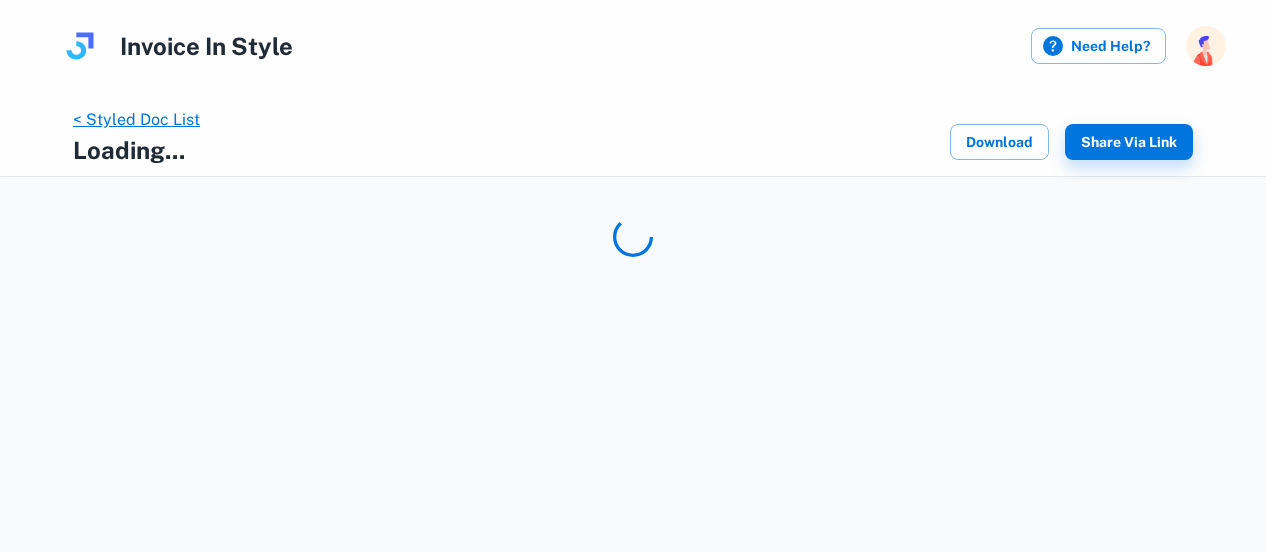 click on "< Styled Doc List" at bounding box center (136, 119) 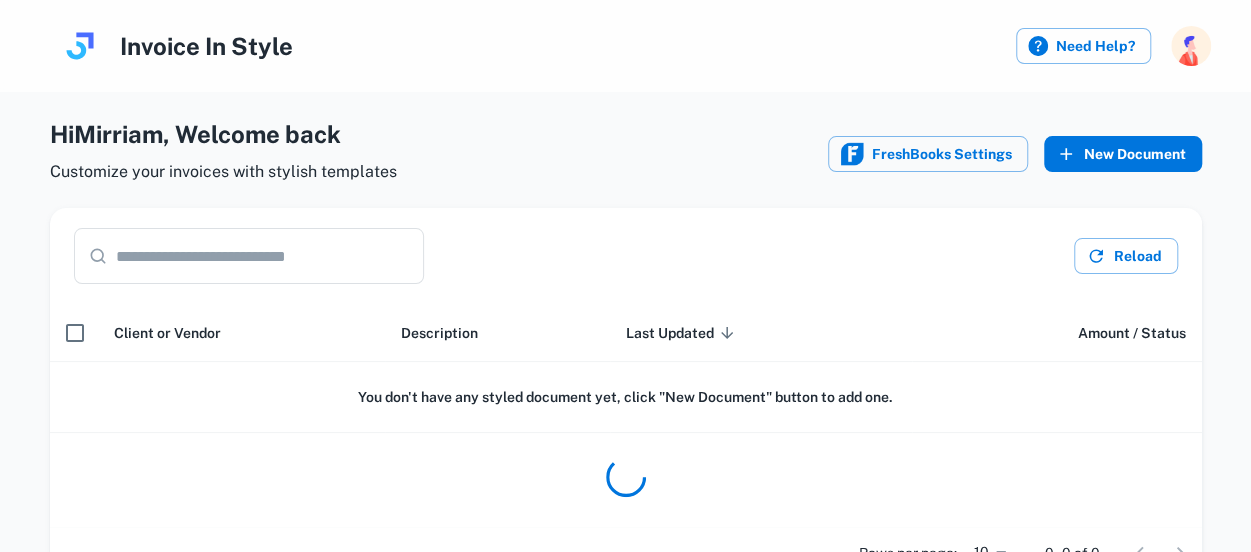 click on "New Document" at bounding box center [1123, 154] 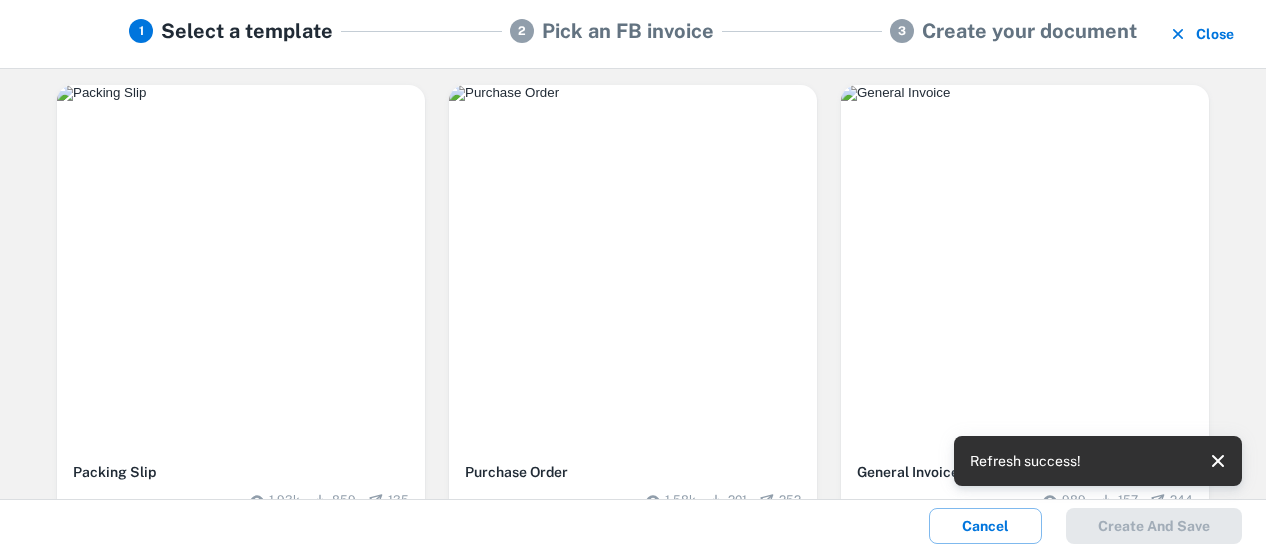 click at bounding box center (241, 93) 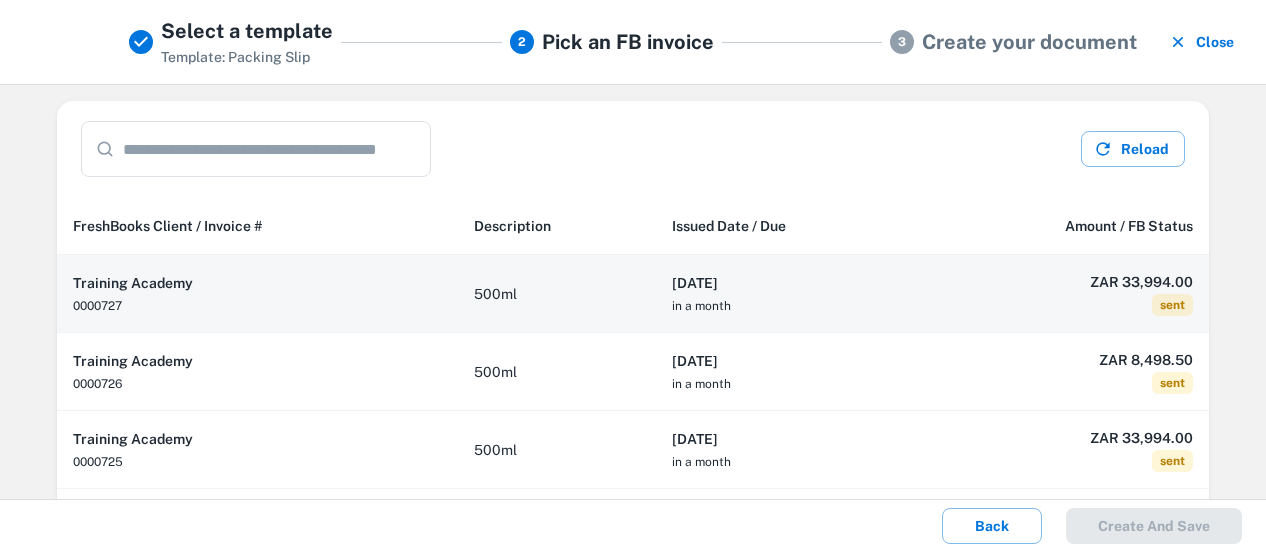 click on "[DATE] in a month" at bounding box center [788, 294] 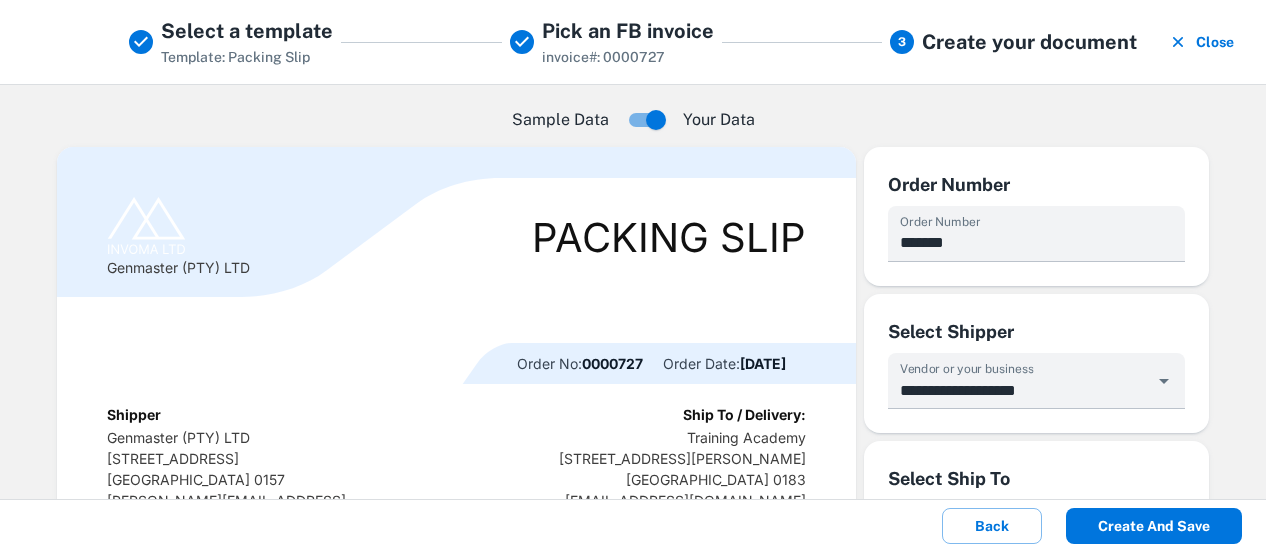 click on "Create and save" at bounding box center [1154, 526] 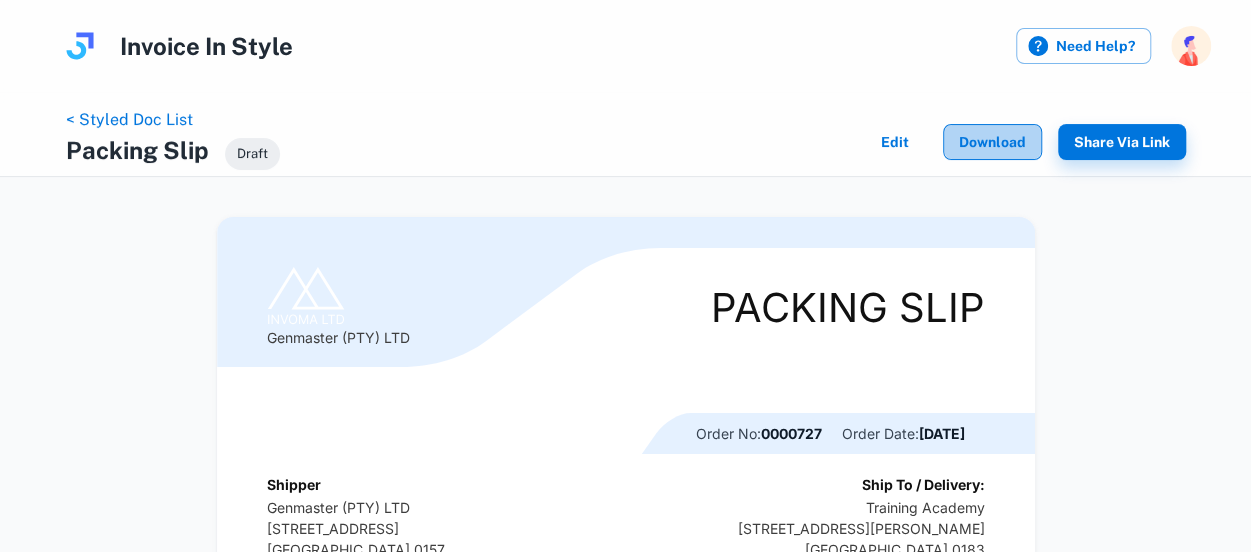 click on "Download" at bounding box center (992, 142) 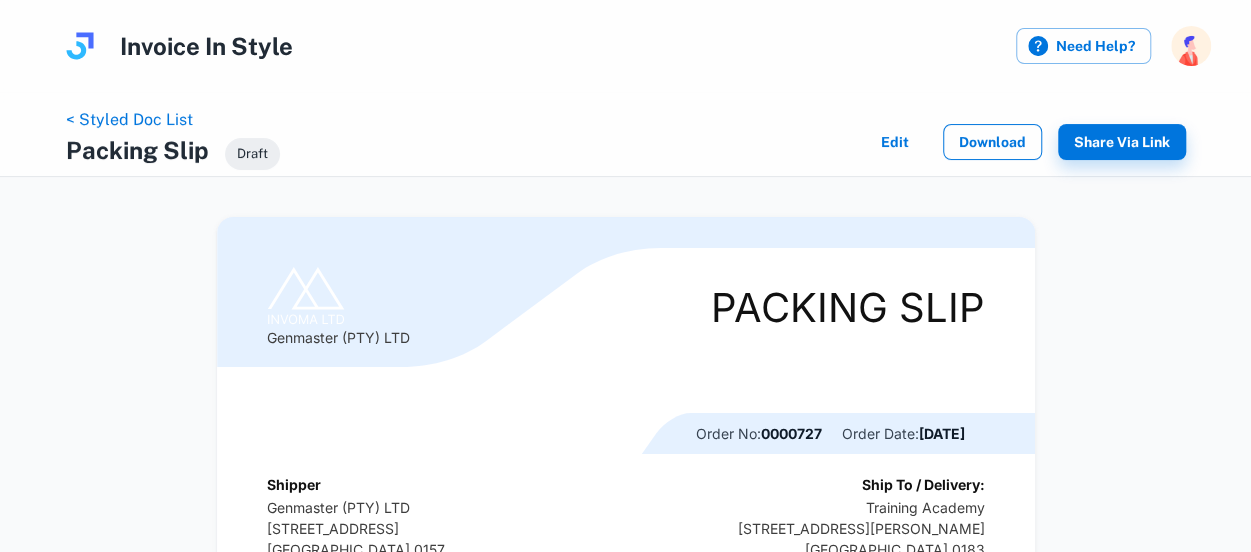 scroll, scrollTop: 0, scrollLeft: 0, axis: both 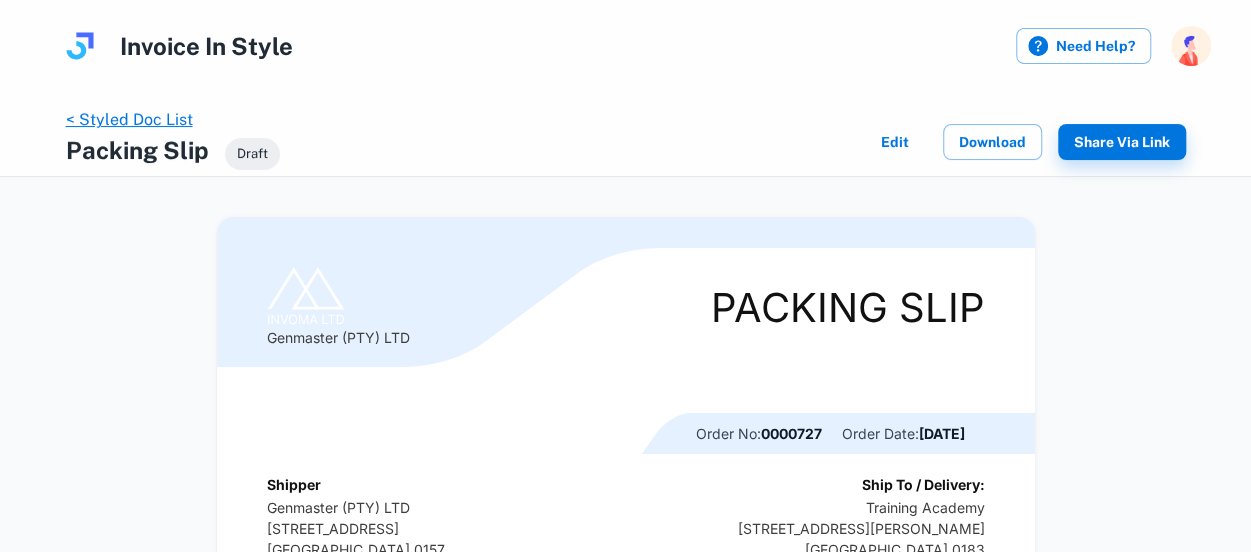 click on "< Styled Doc List" at bounding box center (129, 119) 